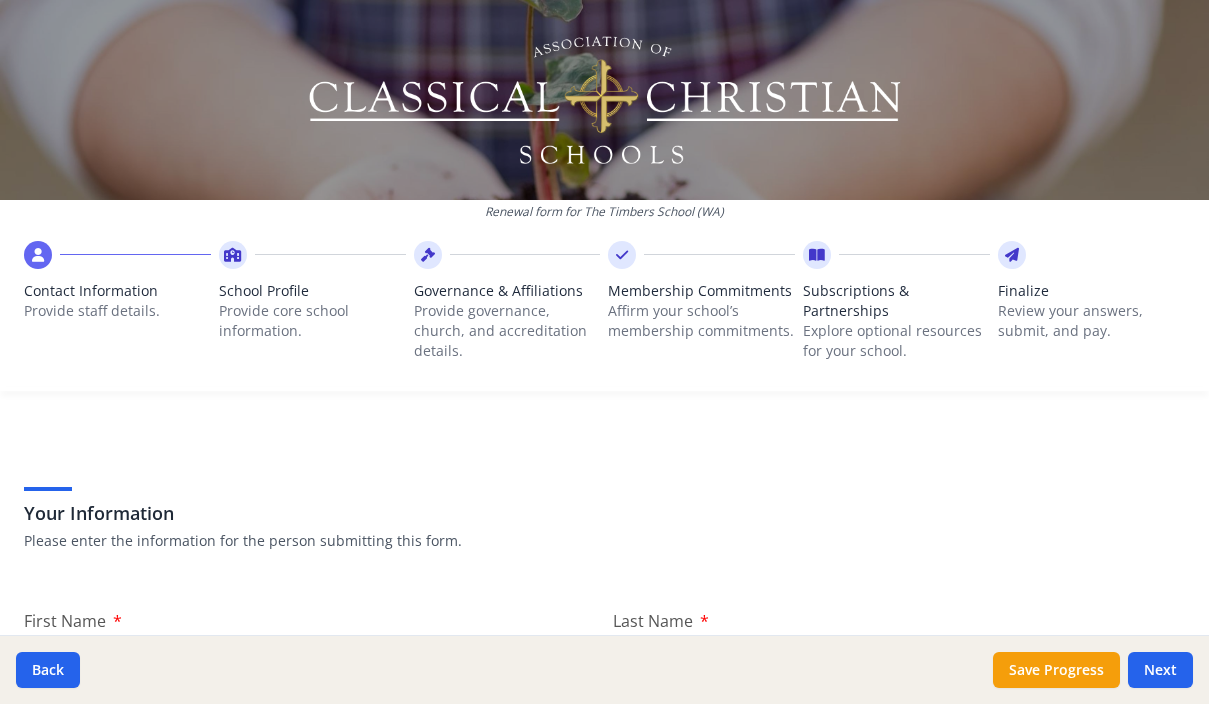 scroll, scrollTop: 0, scrollLeft: 0, axis: both 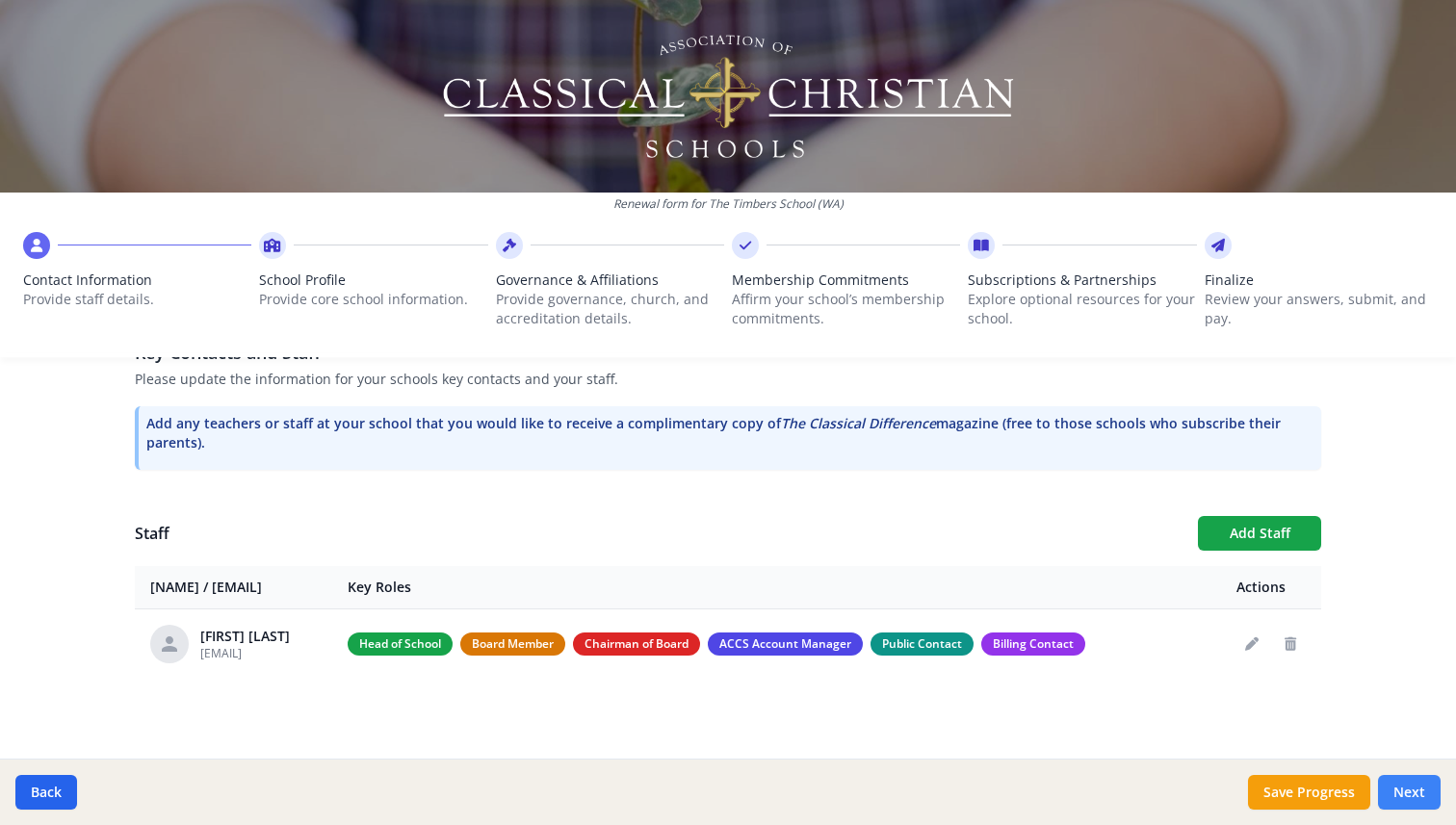 click on "Next" at bounding box center (1409, 792) 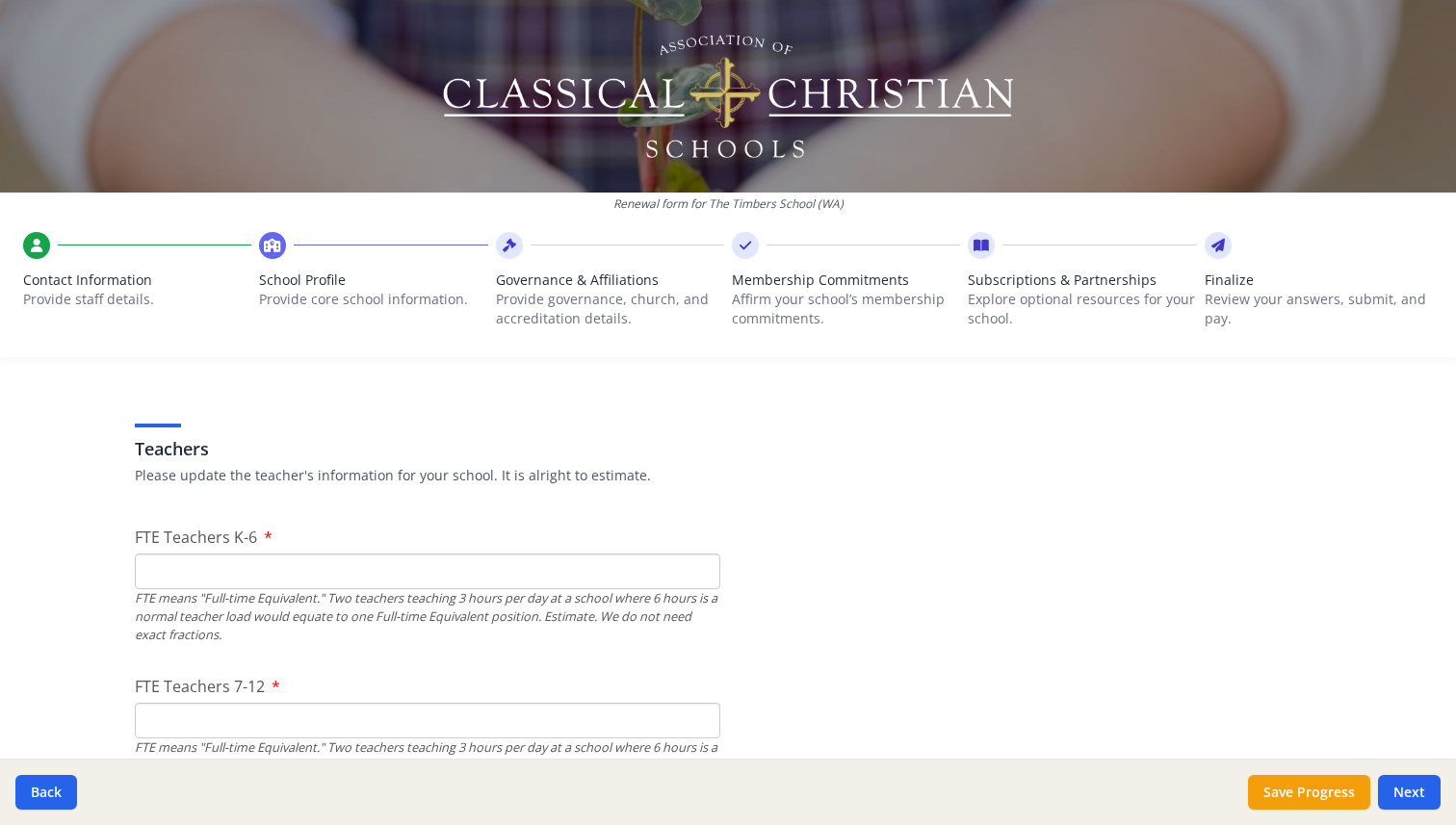 scroll, scrollTop: 1027, scrollLeft: 0, axis: vertical 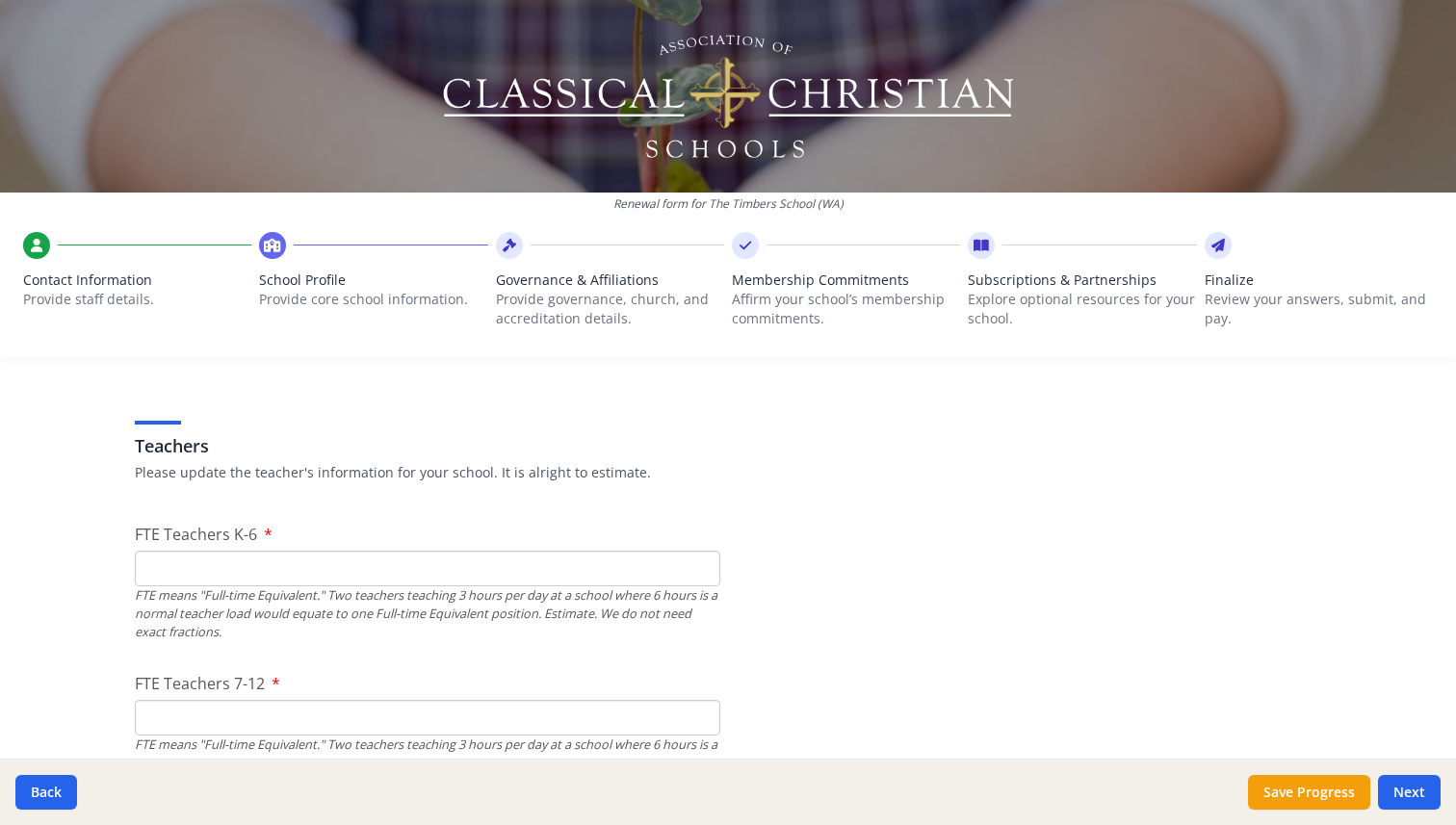click on "FTE Teachers K-6" at bounding box center (428, 568) 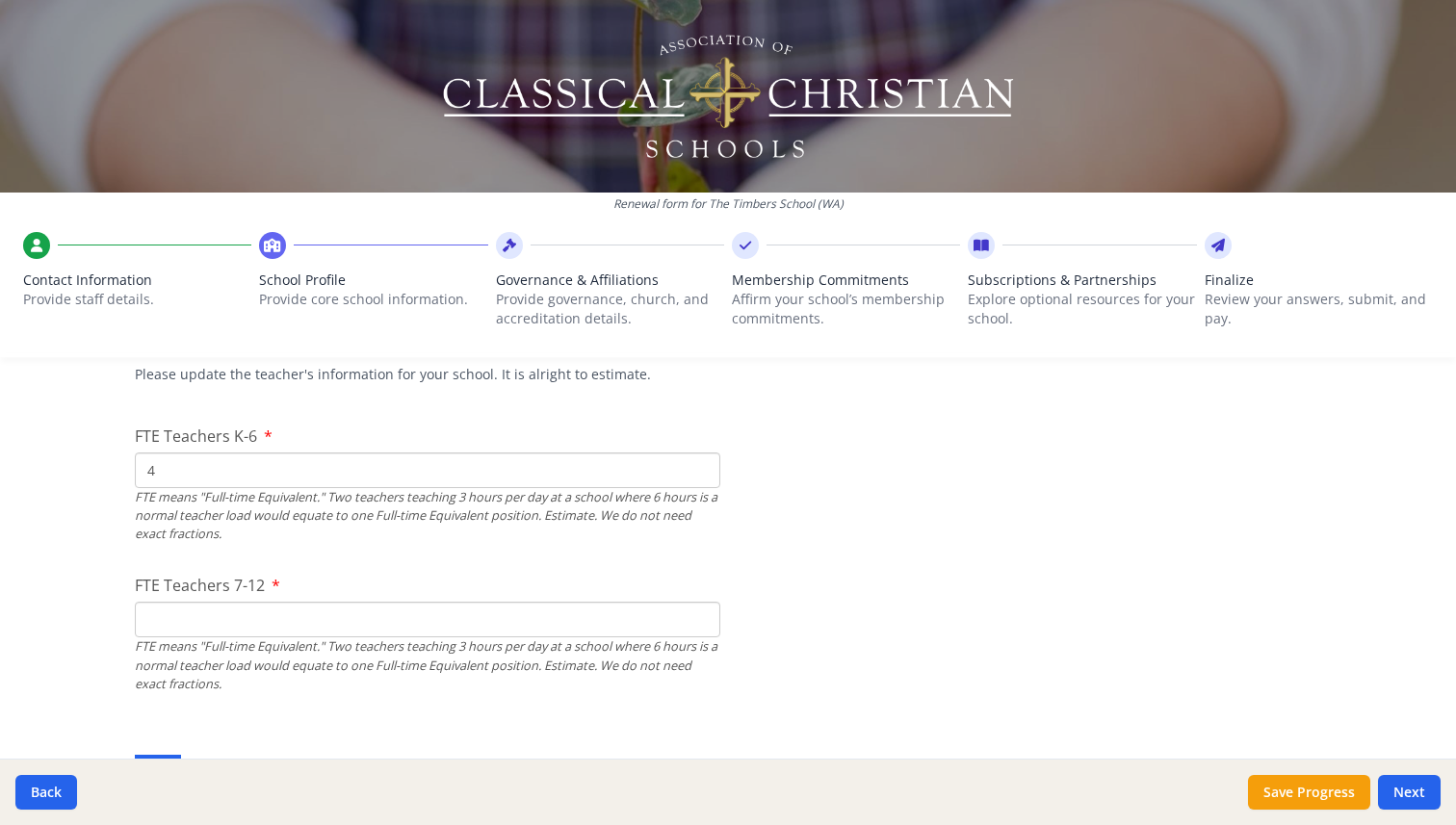 scroll, scrollTop: 1165, scrollLeft: 0, axis: vertical 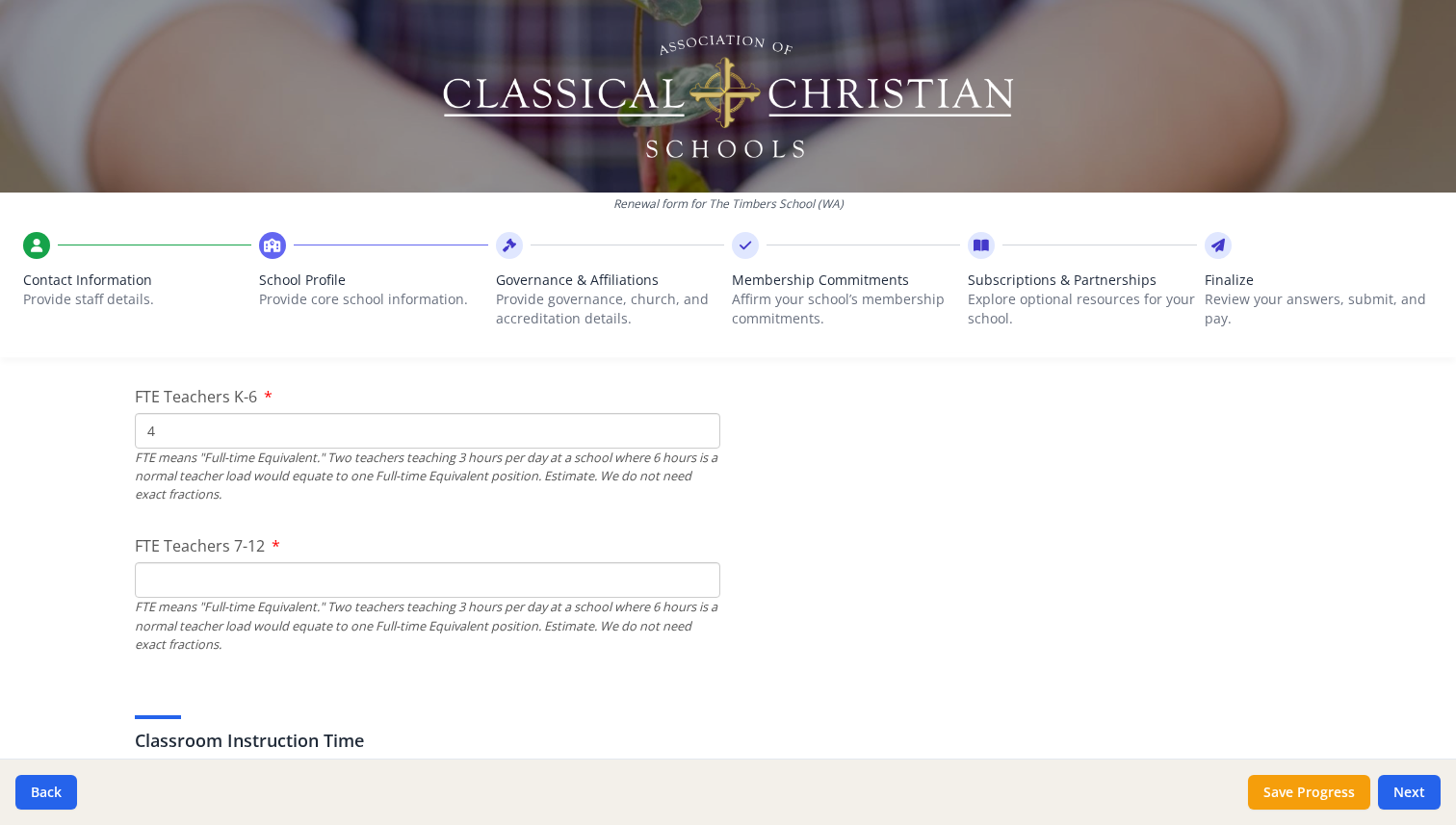 type on "4" 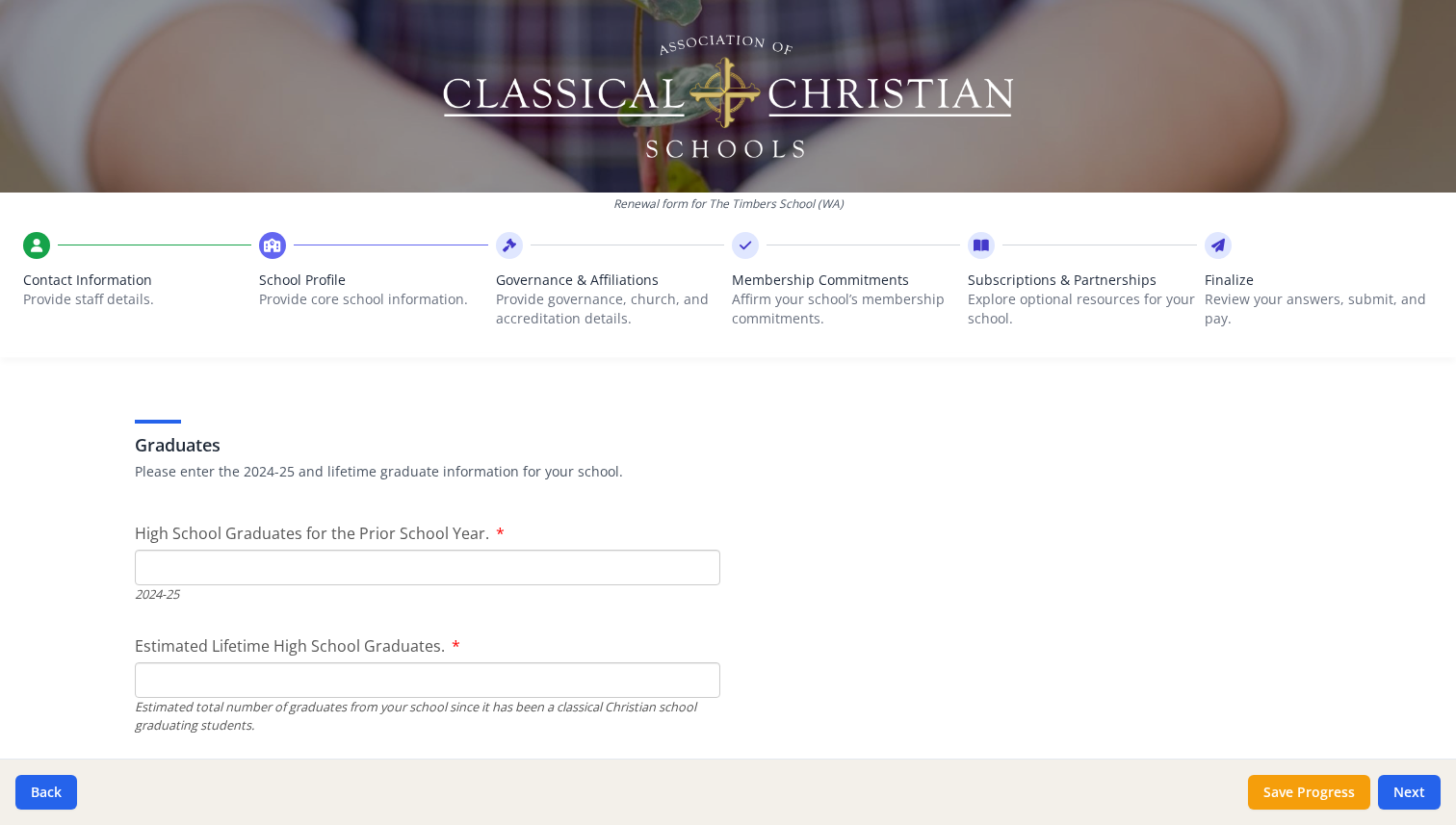 scroll, scrollTop: 2633, scrollLeft: 0, axis: vertical 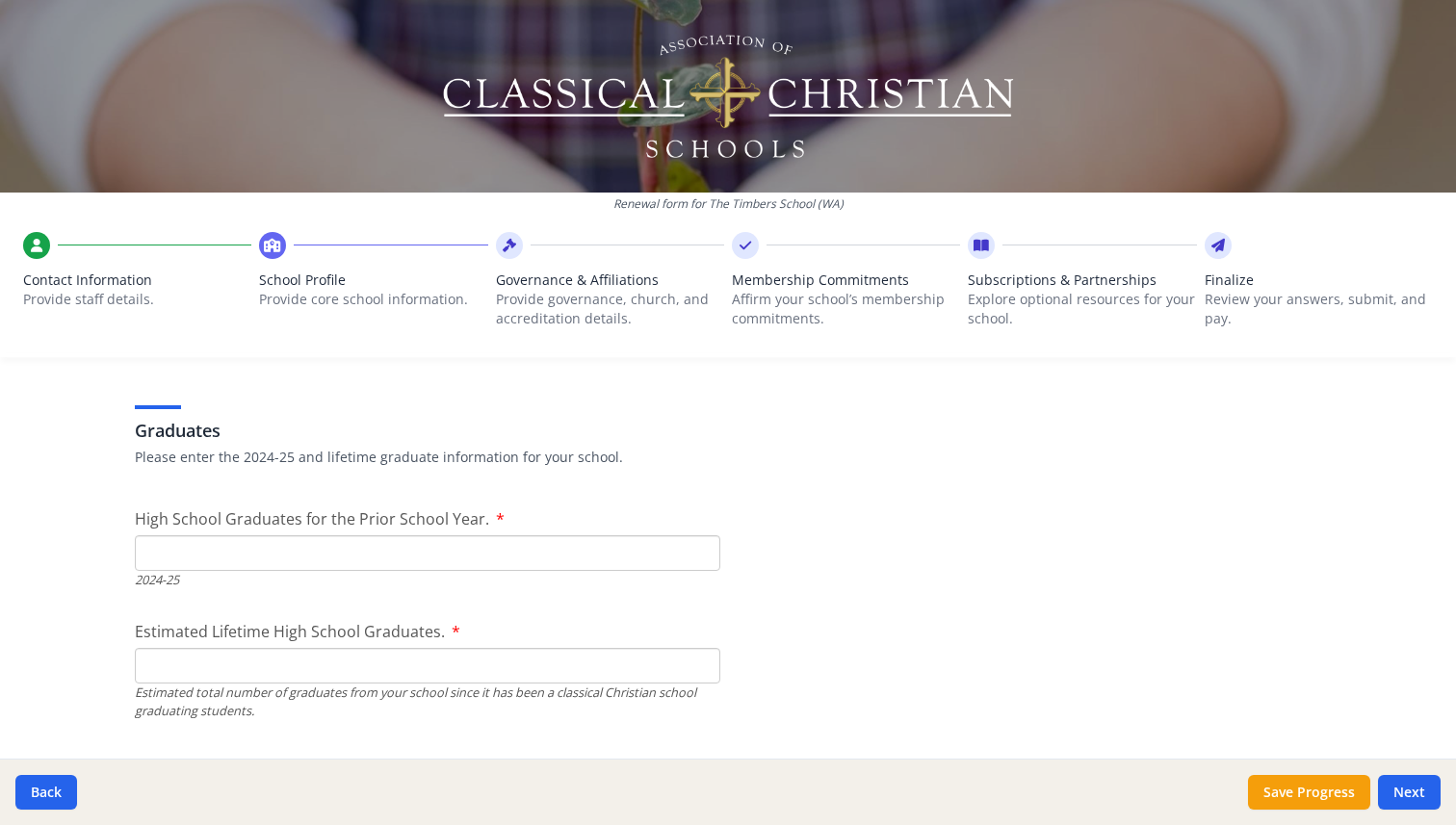 type on "1" 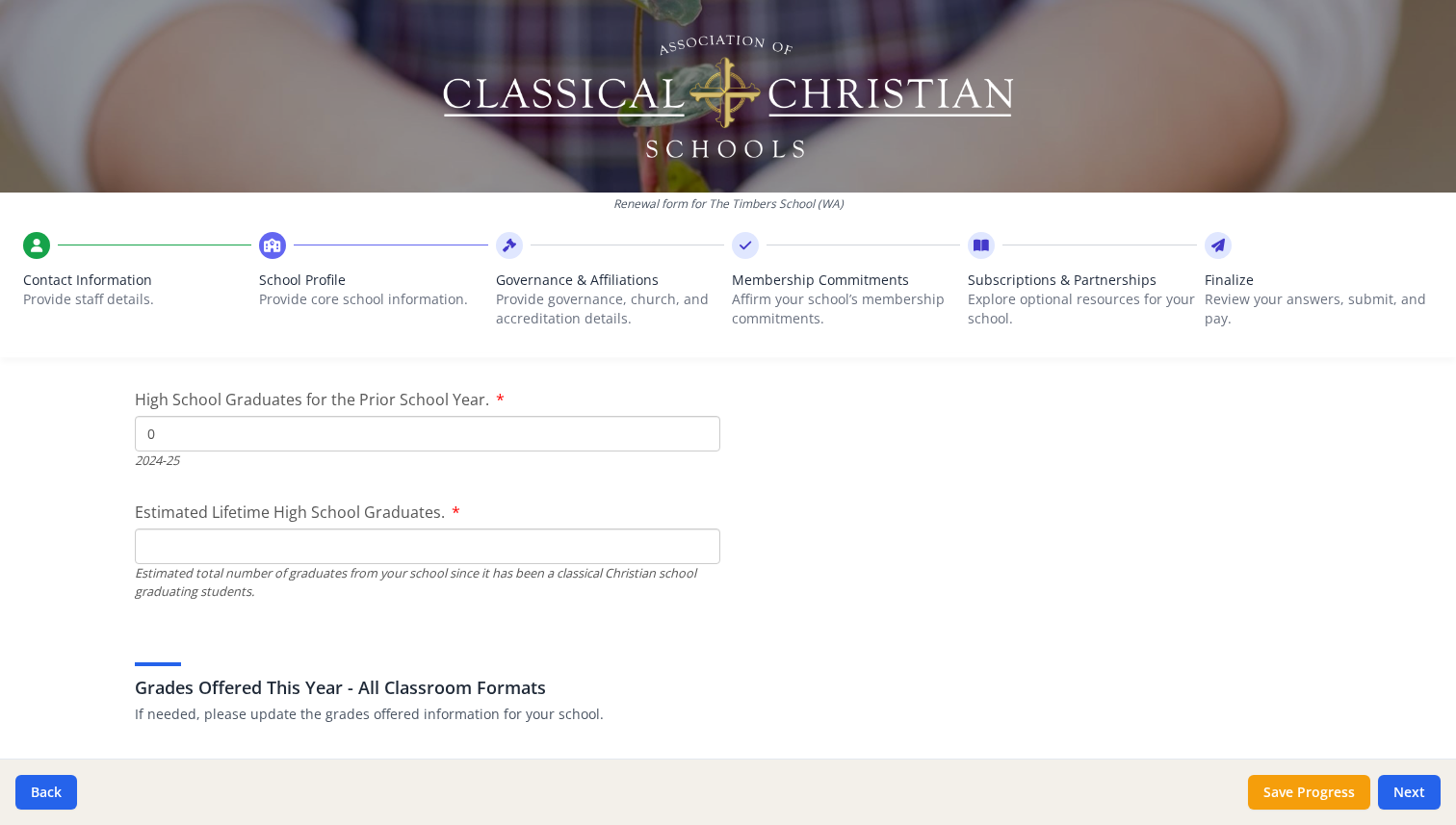 scroll, scrollTop: 2762, scrollLeft: 0, axis: vertical 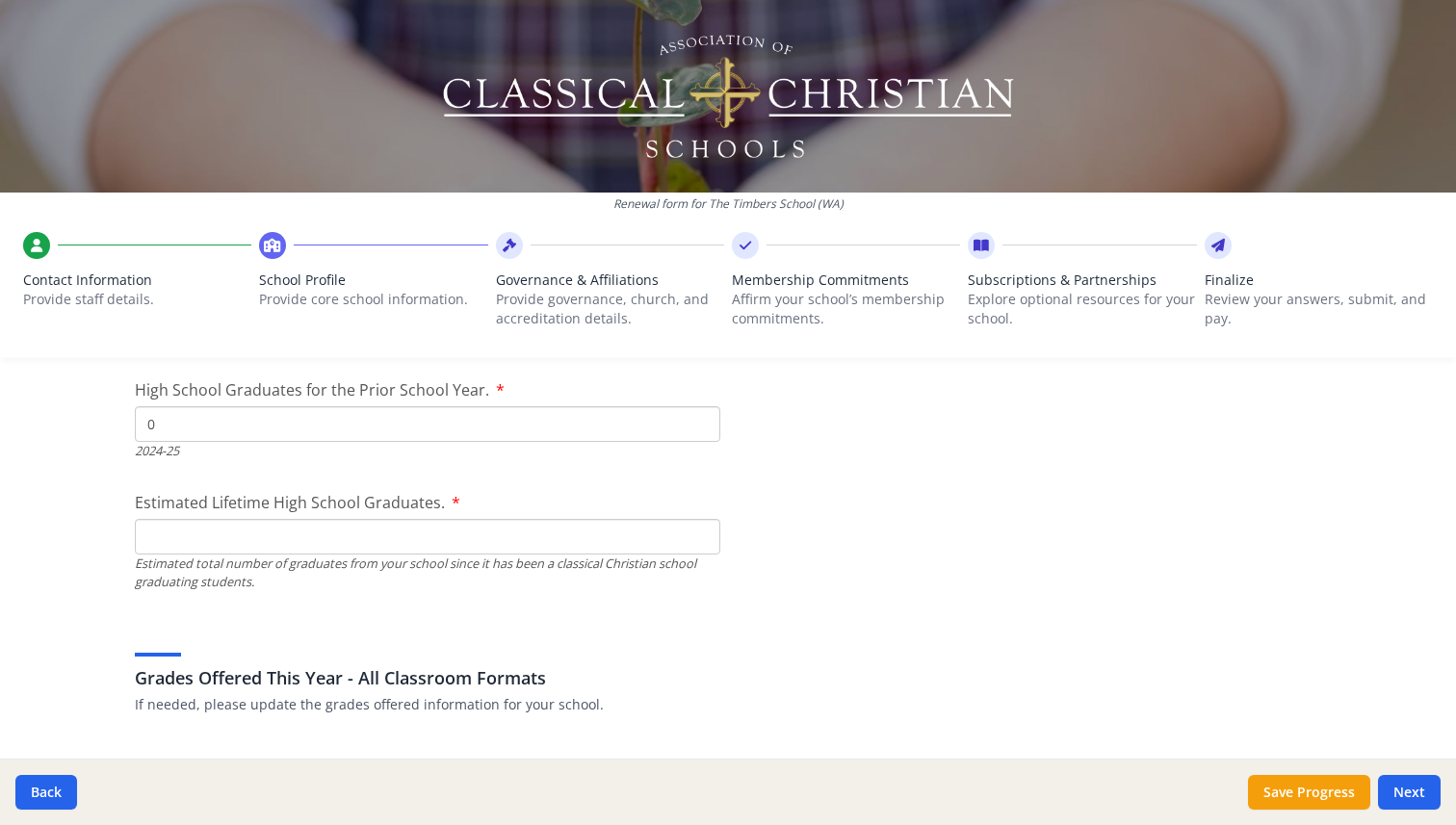 type on "0" 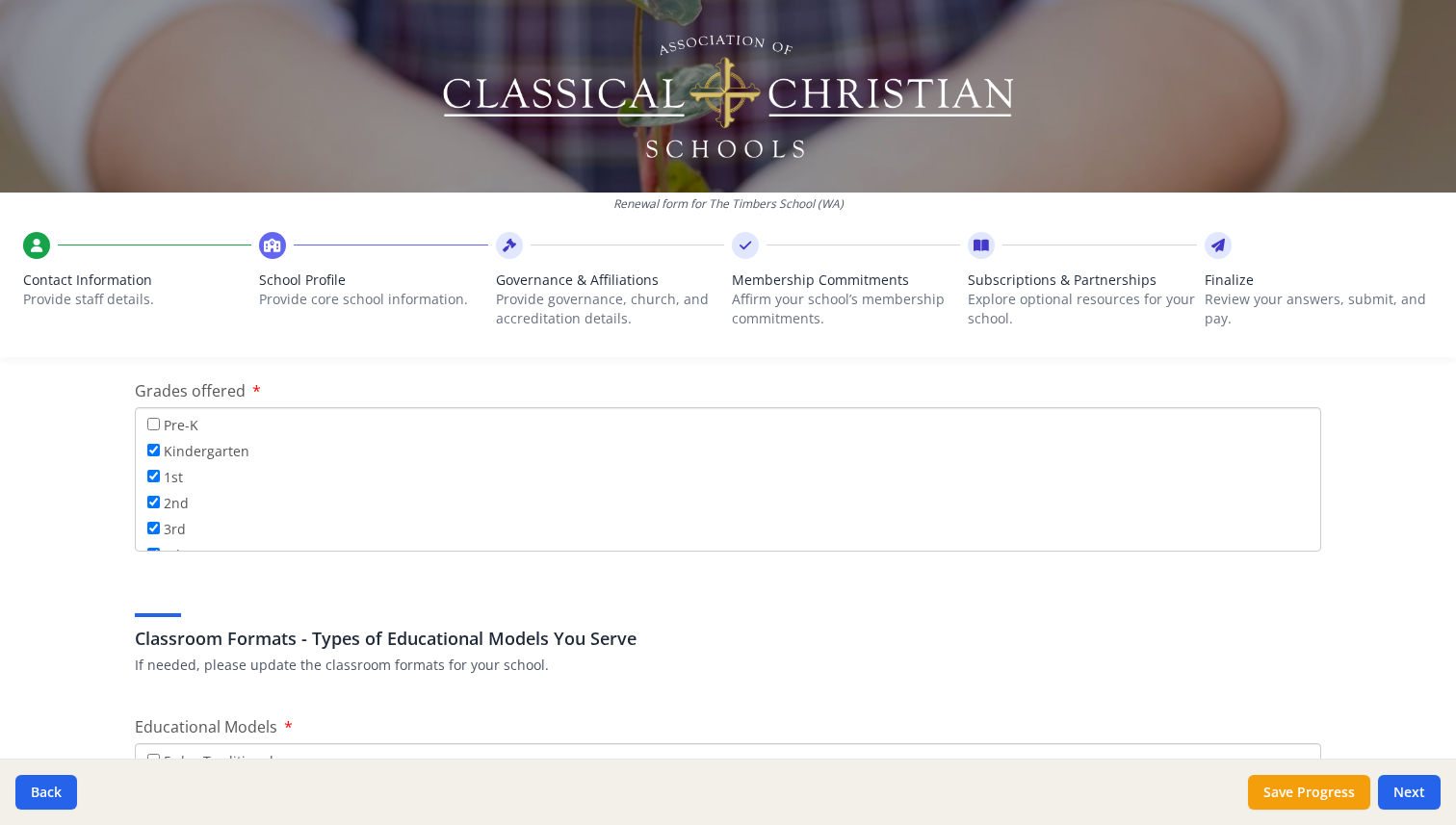 scroll, scrollTop: 3144, scrollLeft: 0, axis: vertical 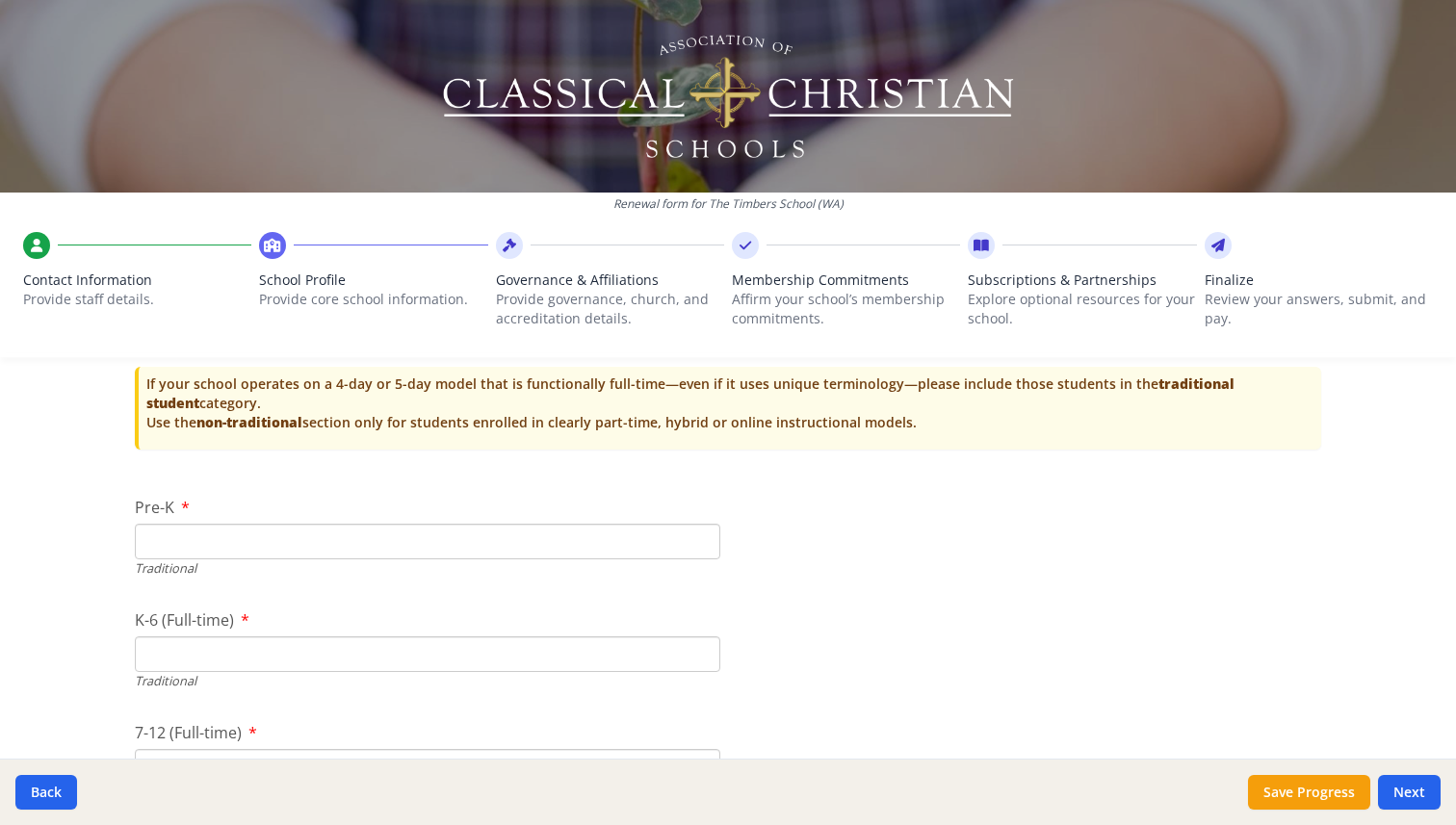 type on "1" 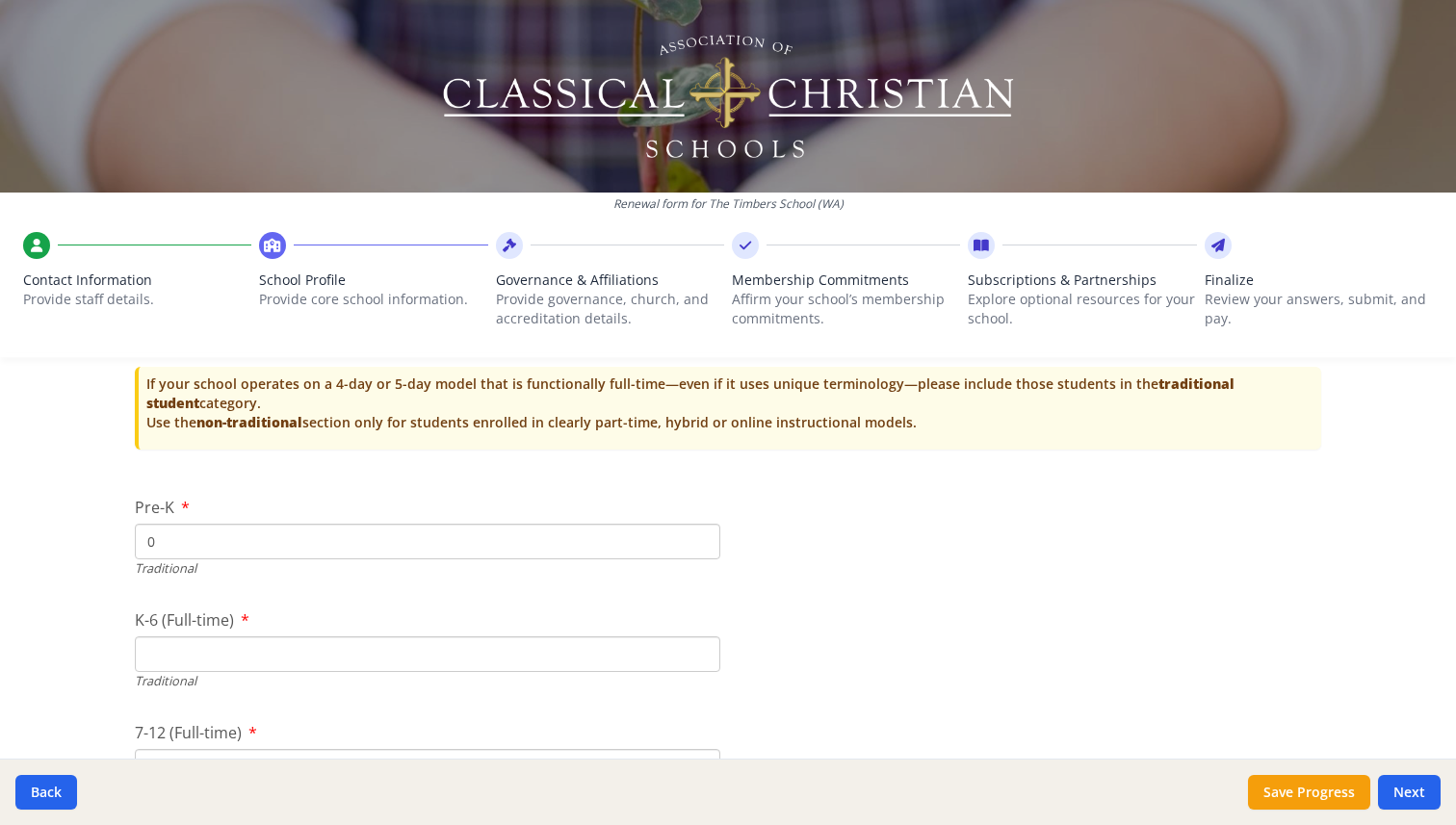 type on "0" 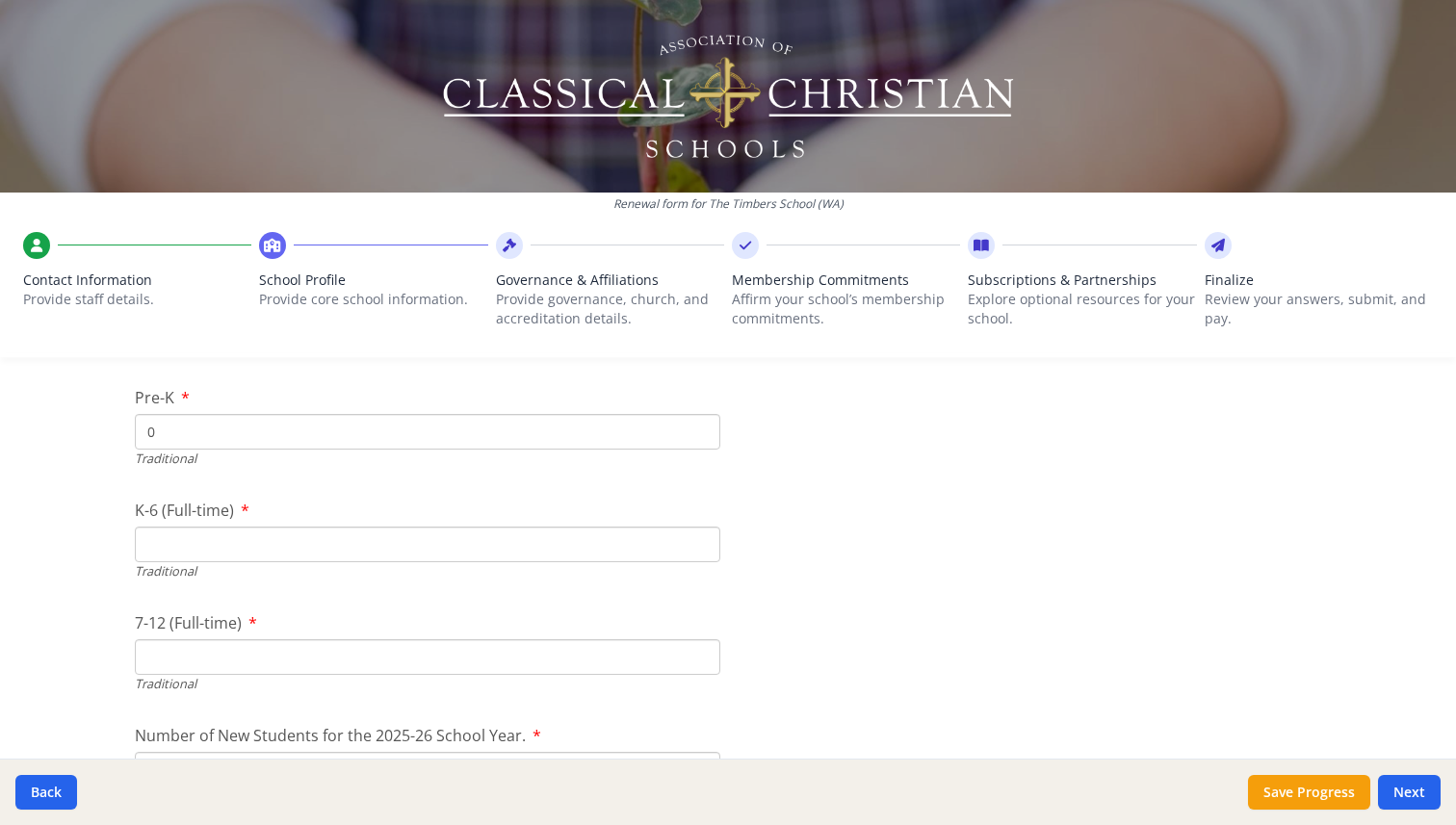 scroll, scrollTop: 3984, scrollLeft: 0, axis: vertical 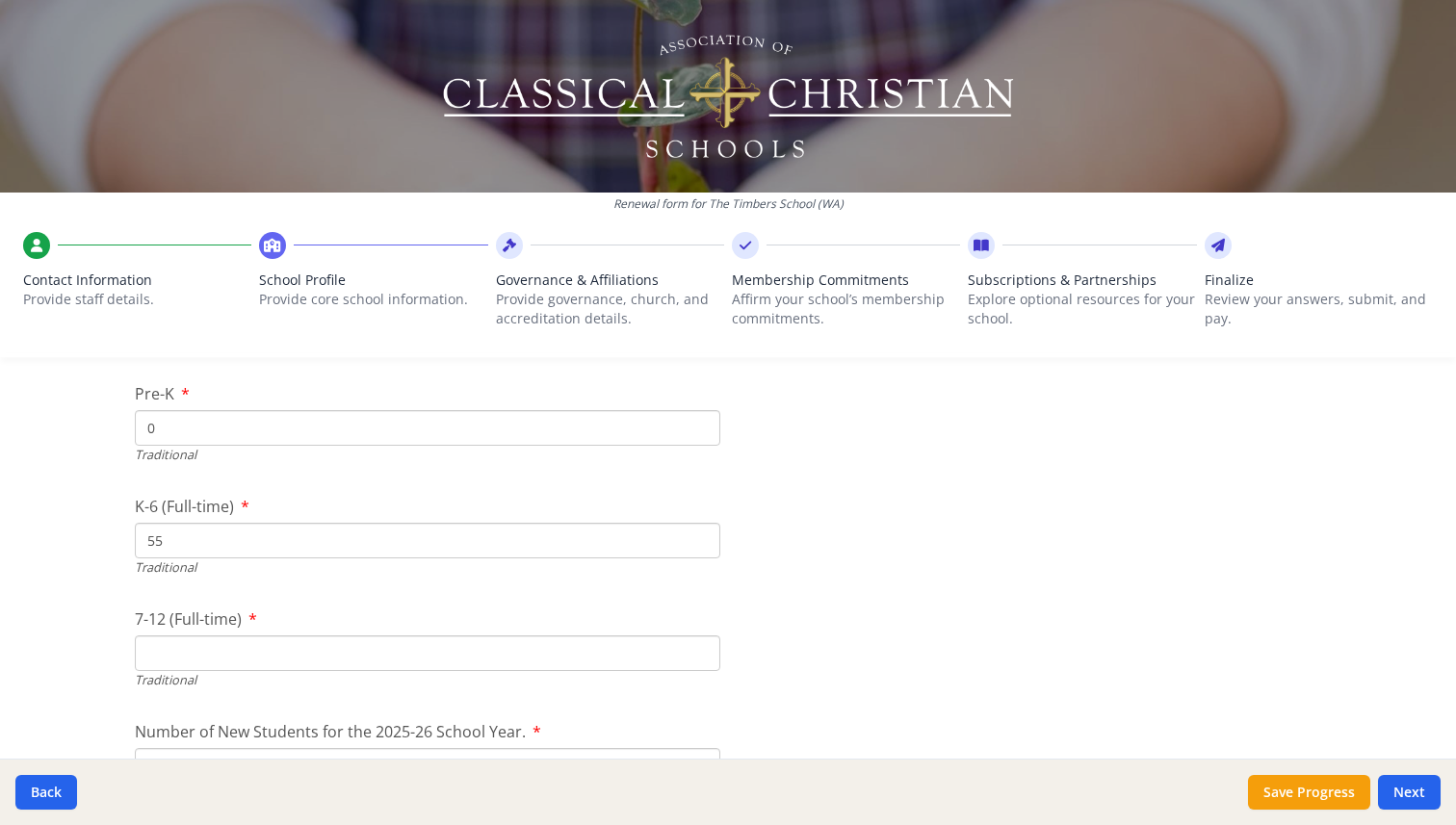 type on "55" 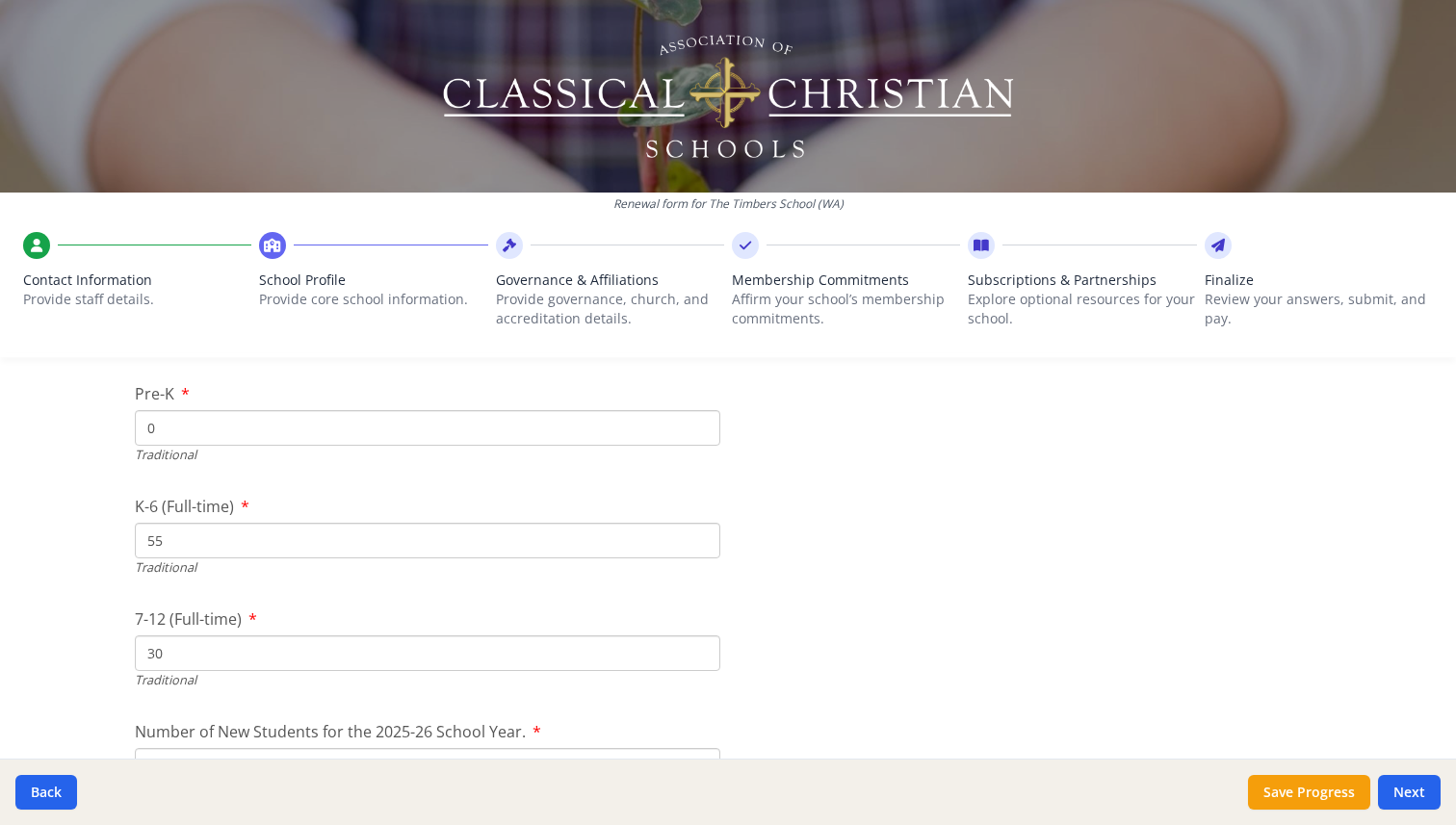 type on "30" 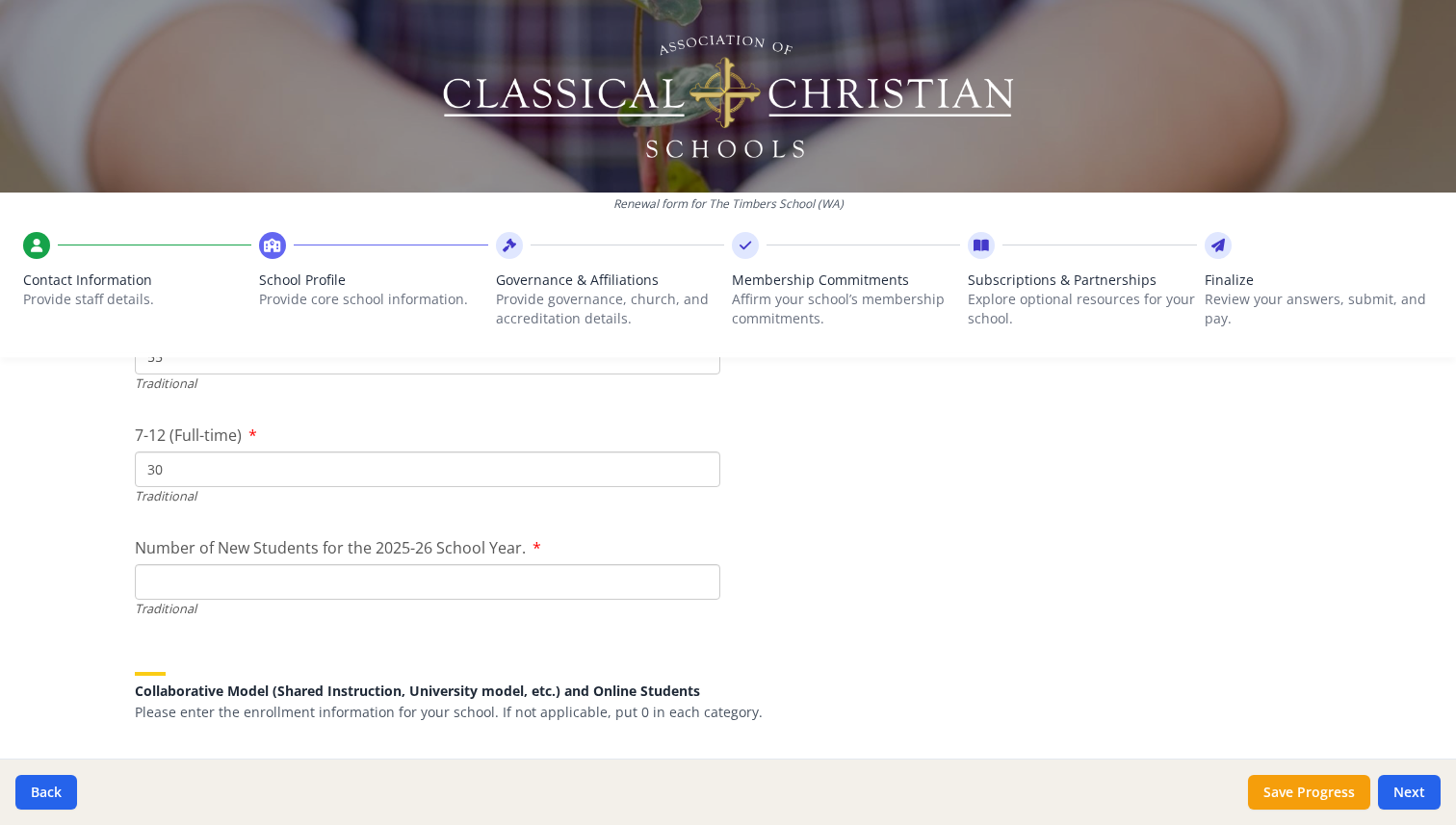 scroll, scrollTop: 4181, scrollLeft: 0, axis: vertical 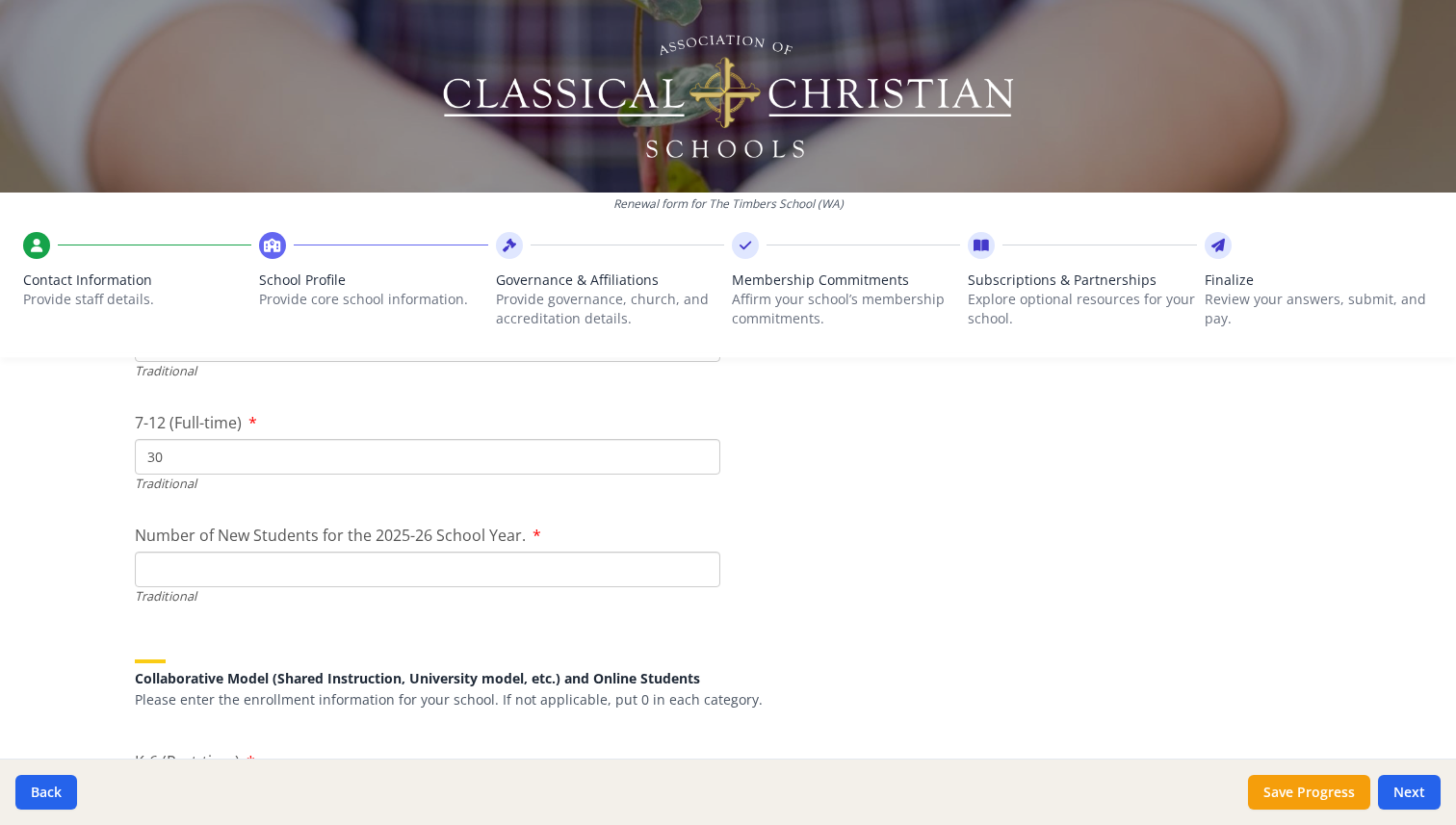 click on "Number of New Students for the 2025-26 School Year." at bounding box center (428, 569) 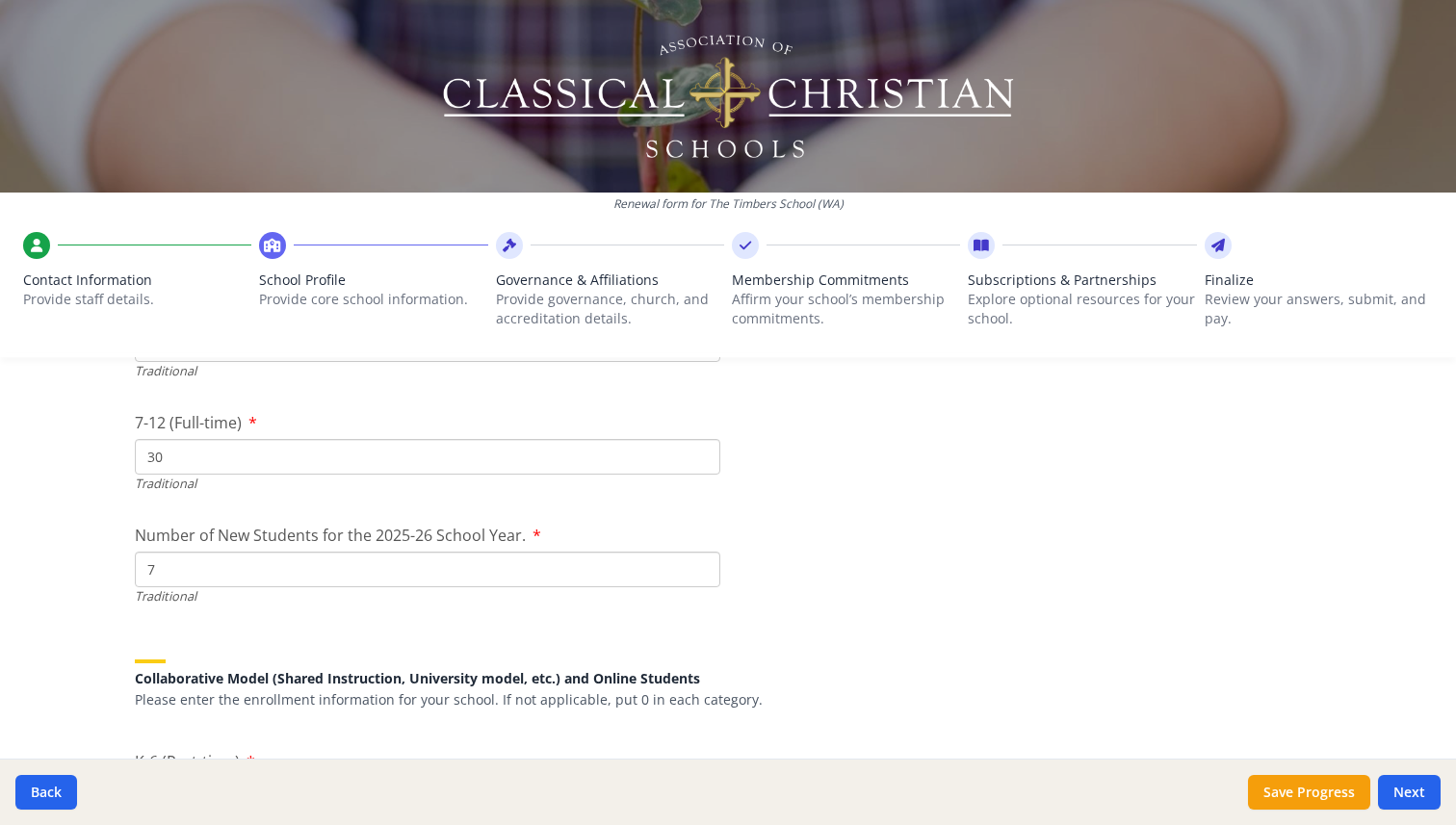 type on "7" 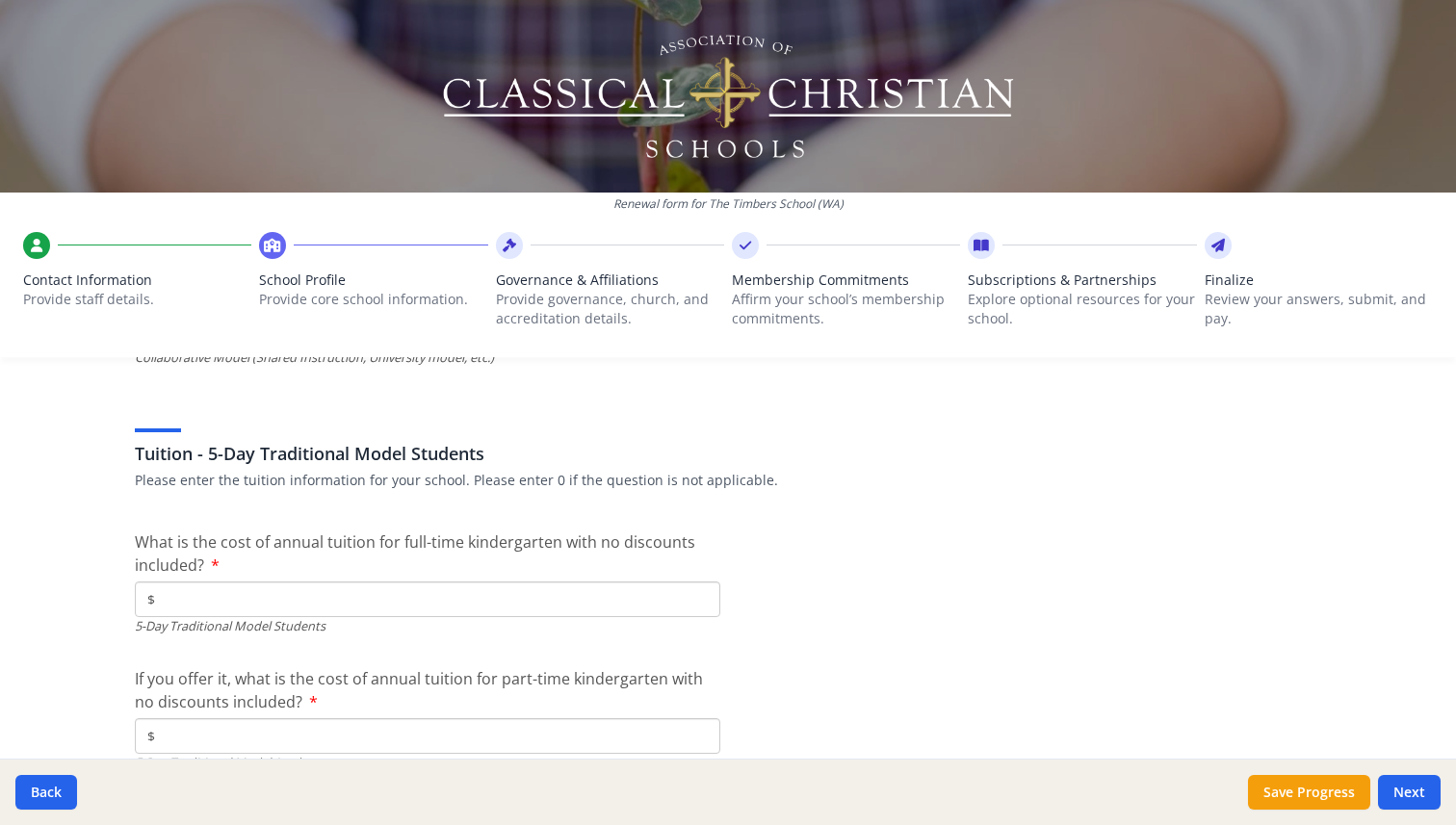 scroll, scrollTop: 4873, scrollLeft: 0, axis: vertical 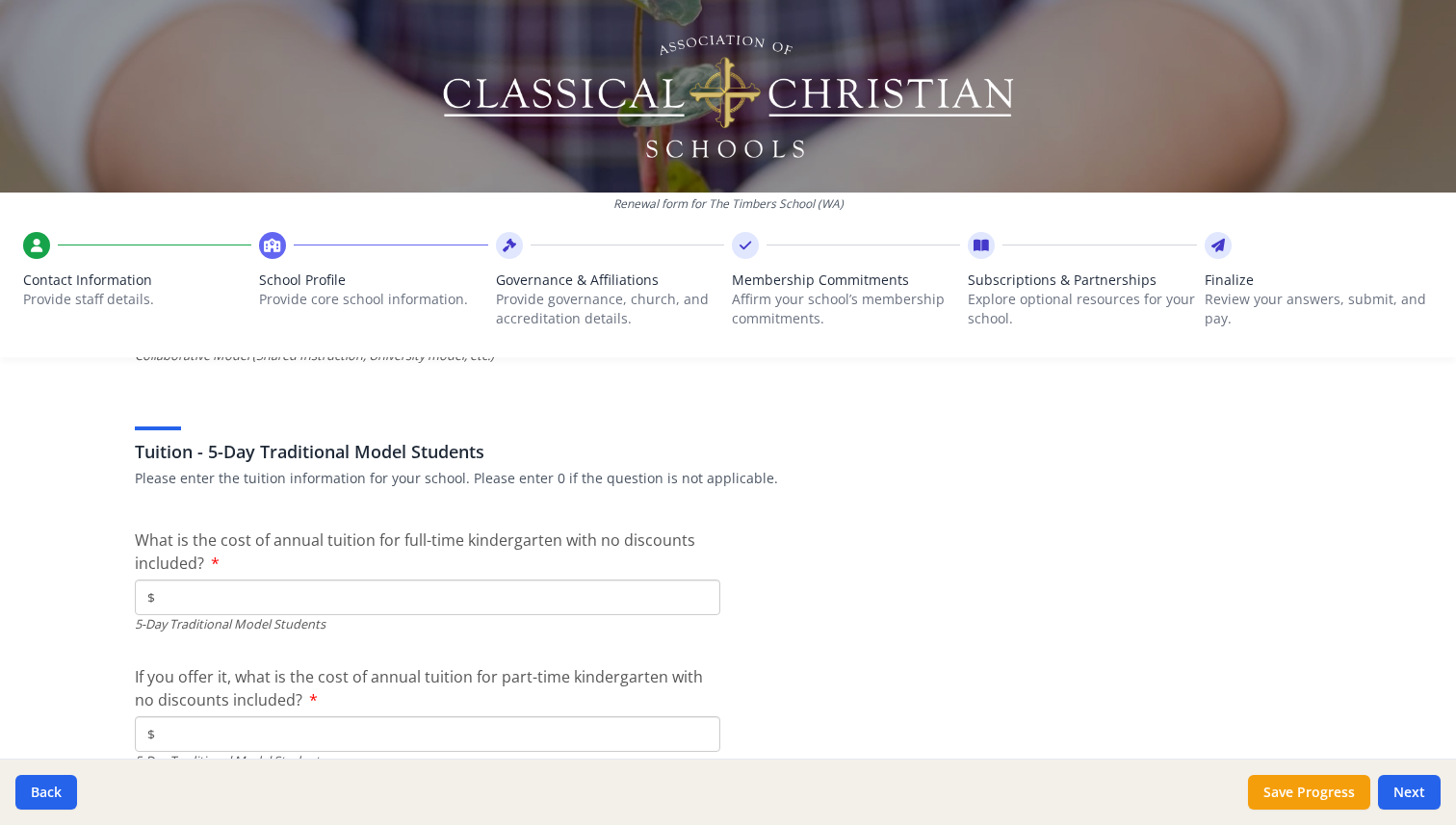 click on "$" at bounding box center [428, 597] 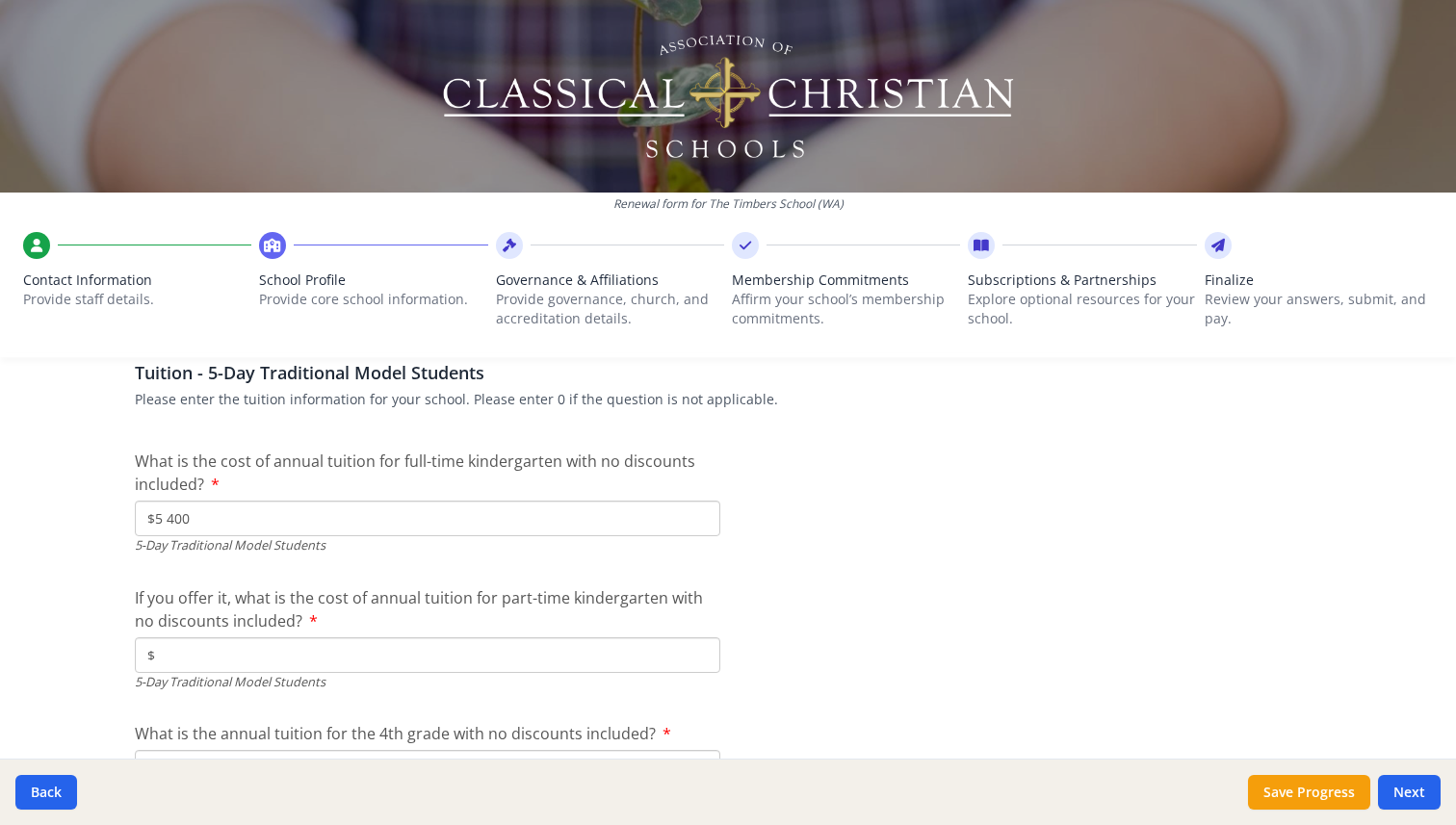 scroll, scrollTop: 4962, scrollLeft: 0, axis: vertical 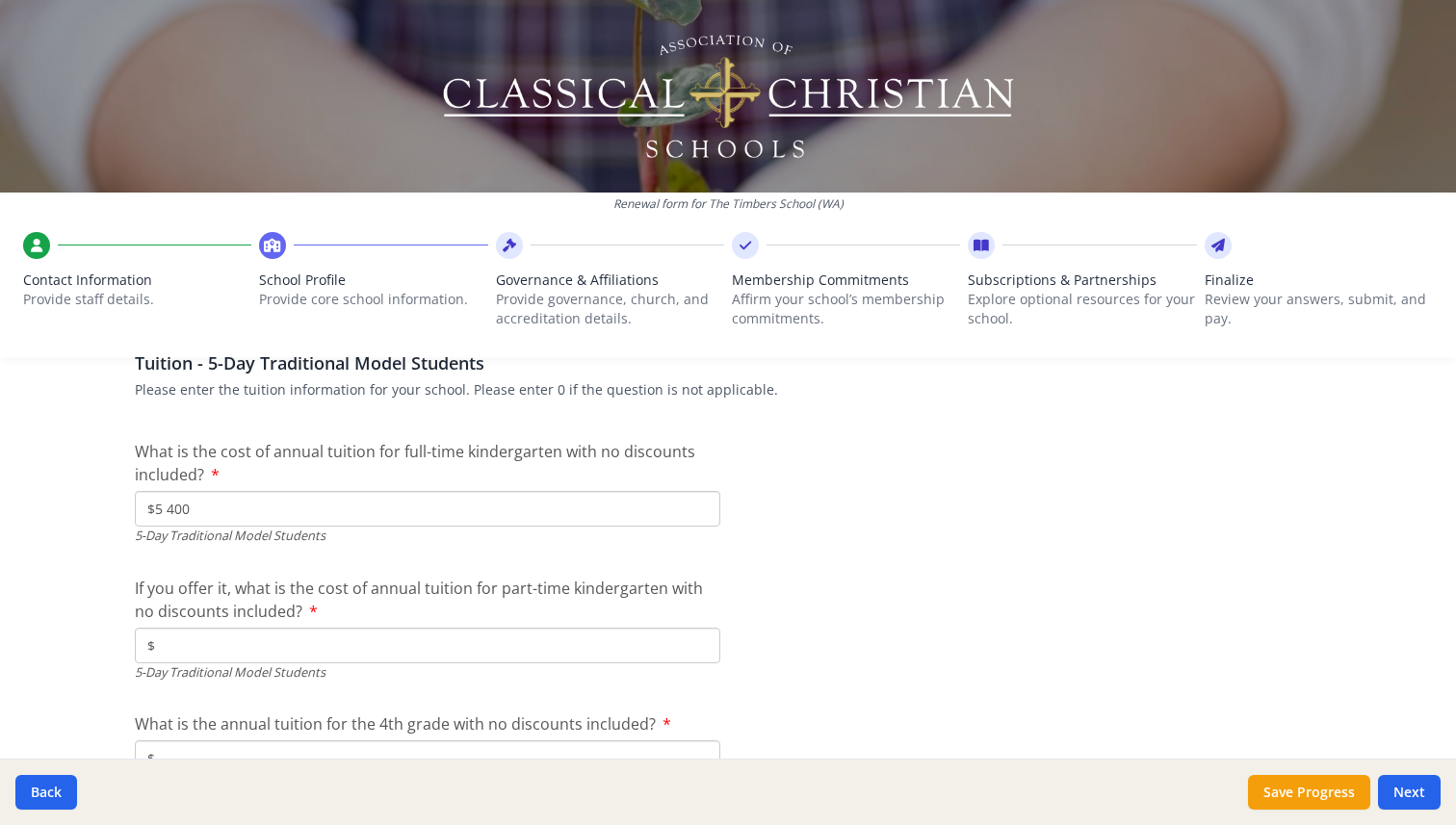 click on "$5 400" at bounding box center [428, 508] 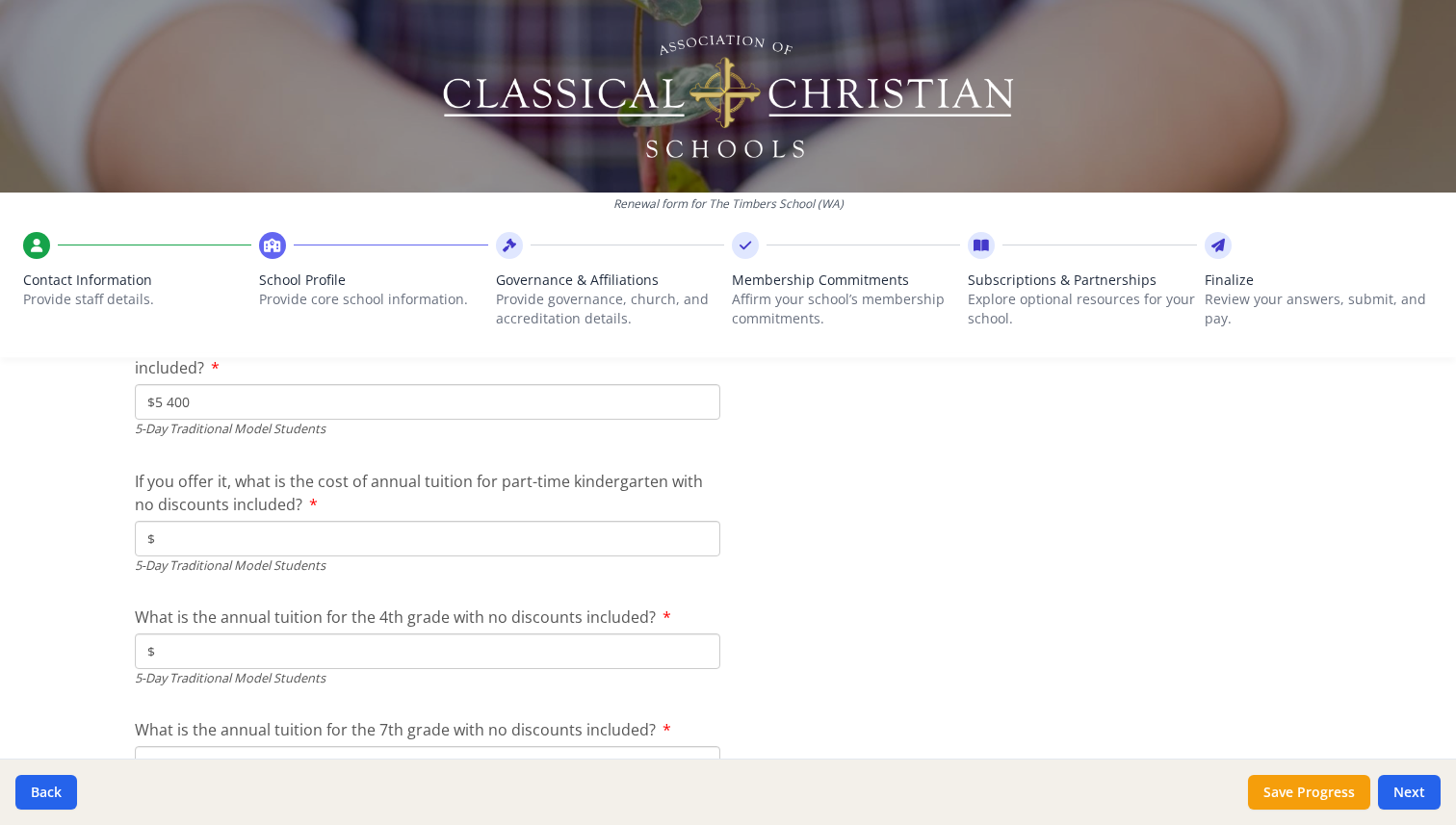 scroll, scrollTop: 5069, scrollLeft: 0, axis: vertical 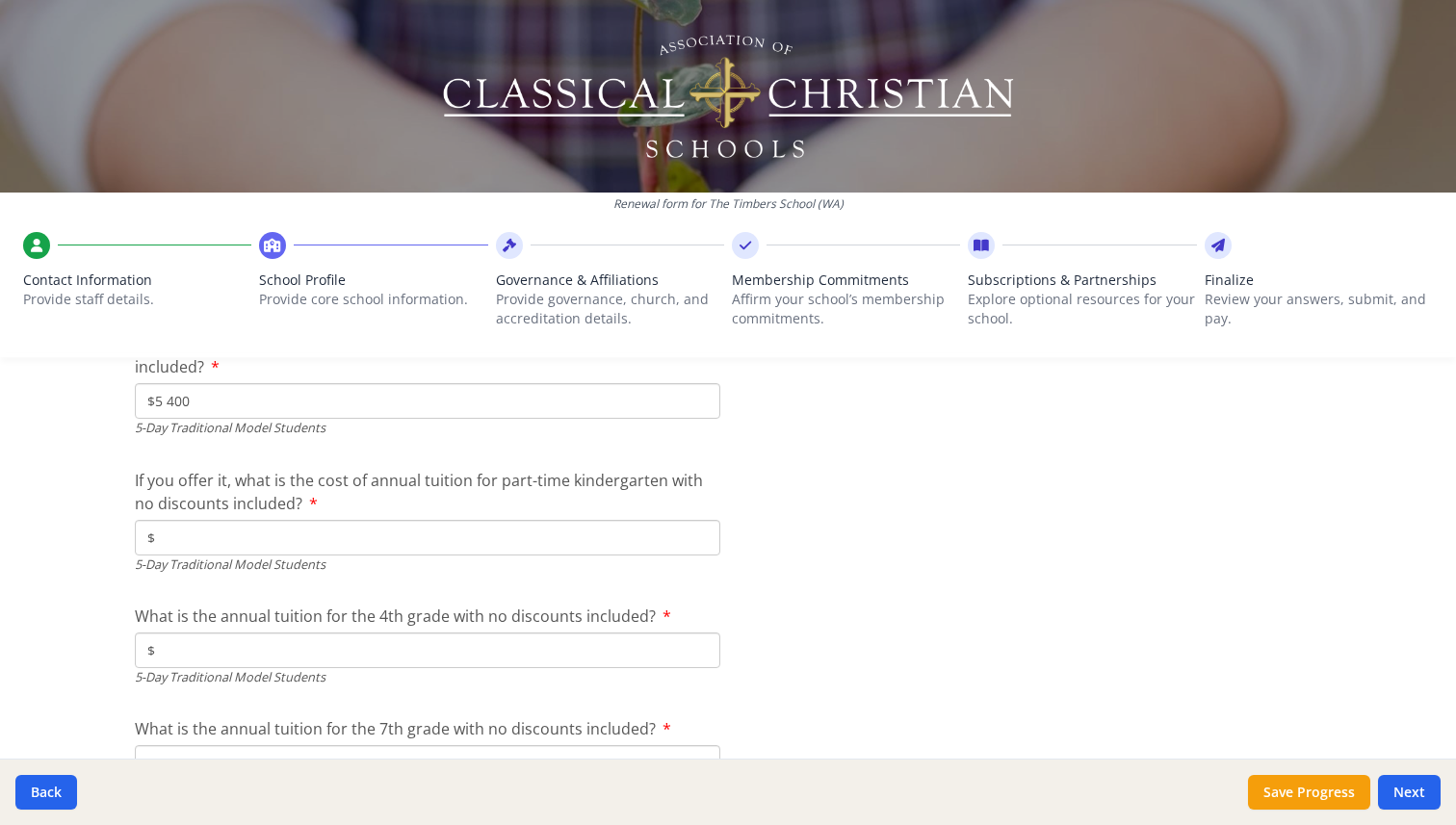 type on "$5 400" 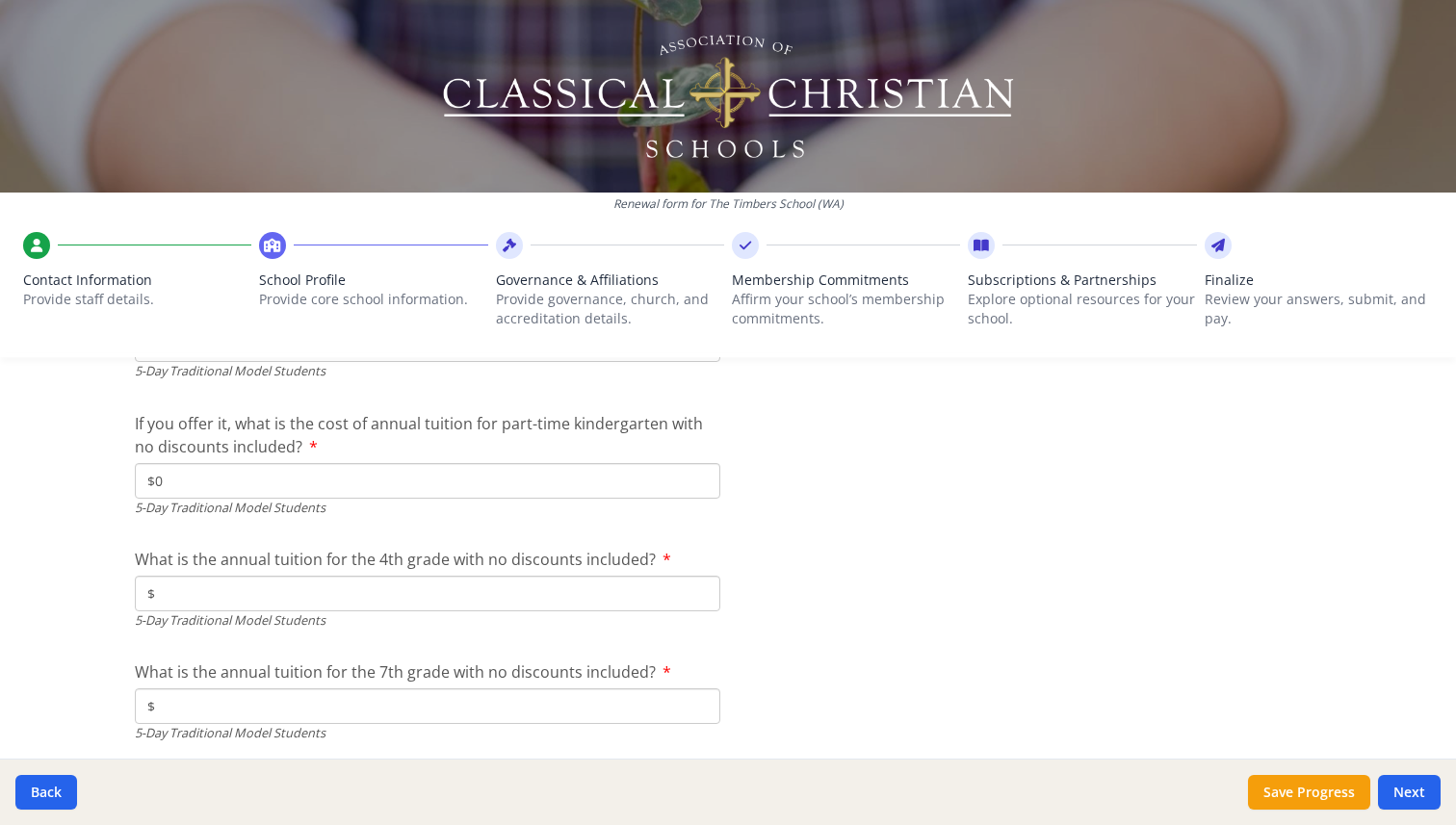 scroll, scrollTop: 5136, scrollLeft: 0, axis: vertical 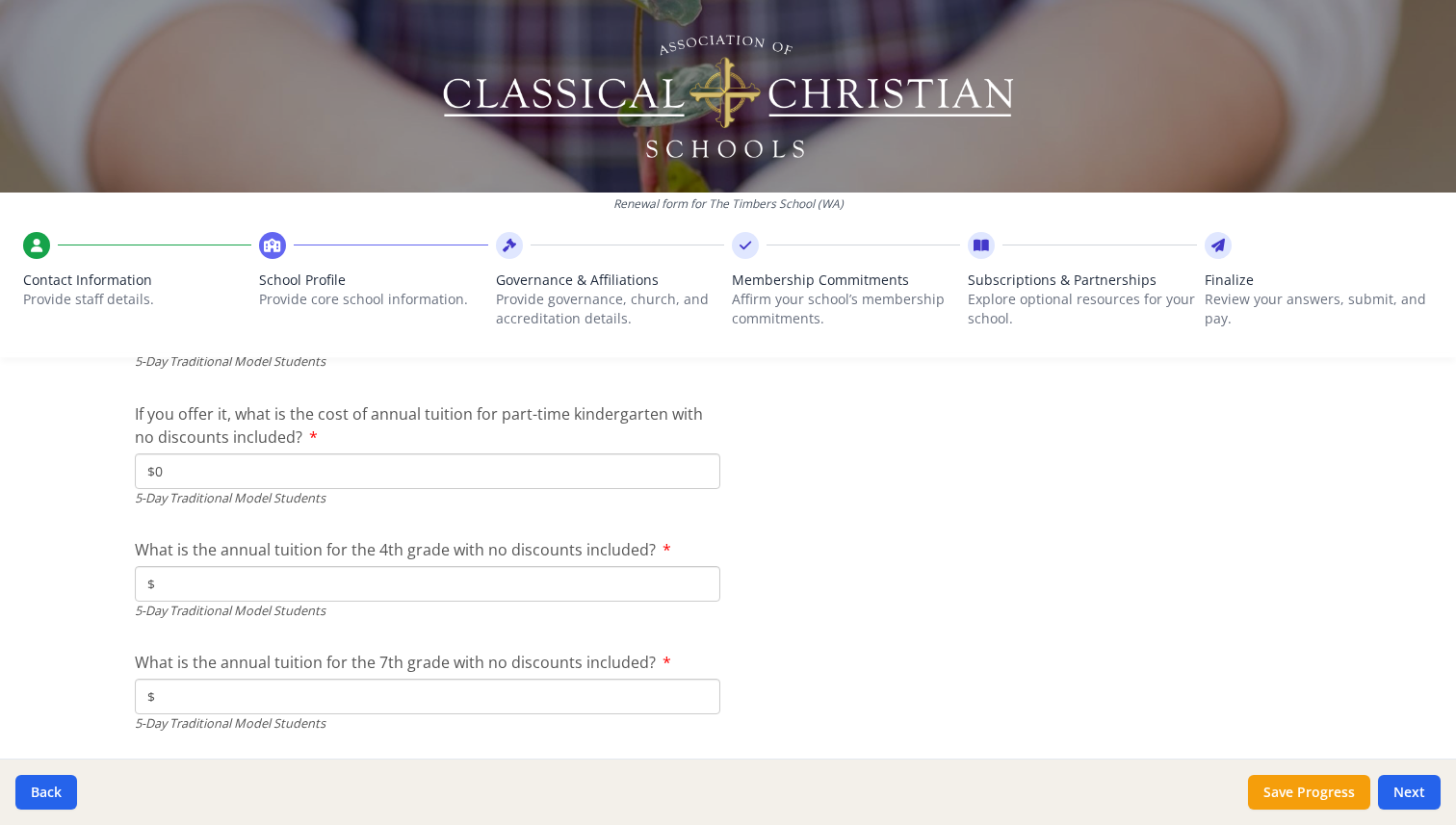 type on "$0" 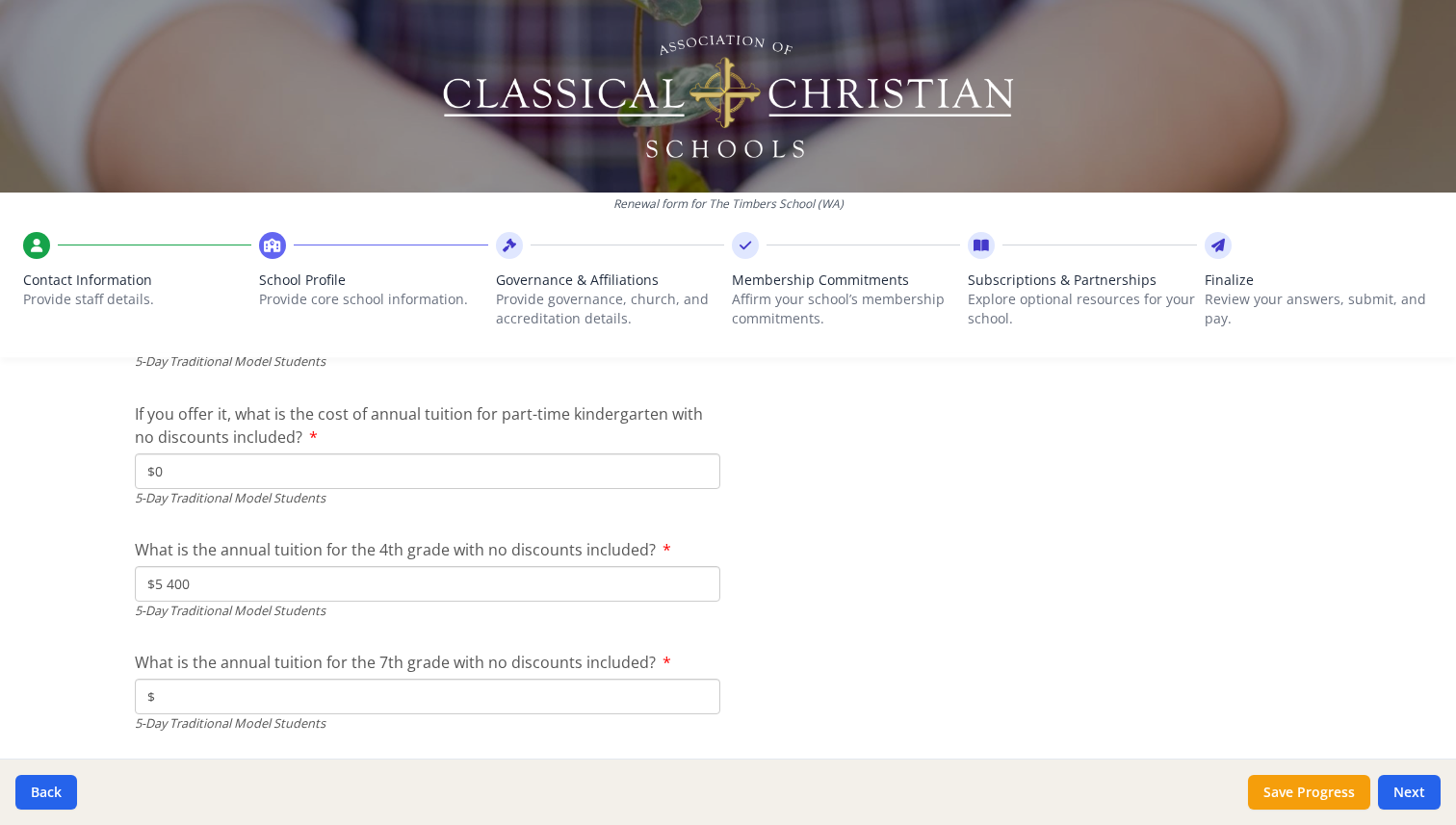 type on "$5 400" 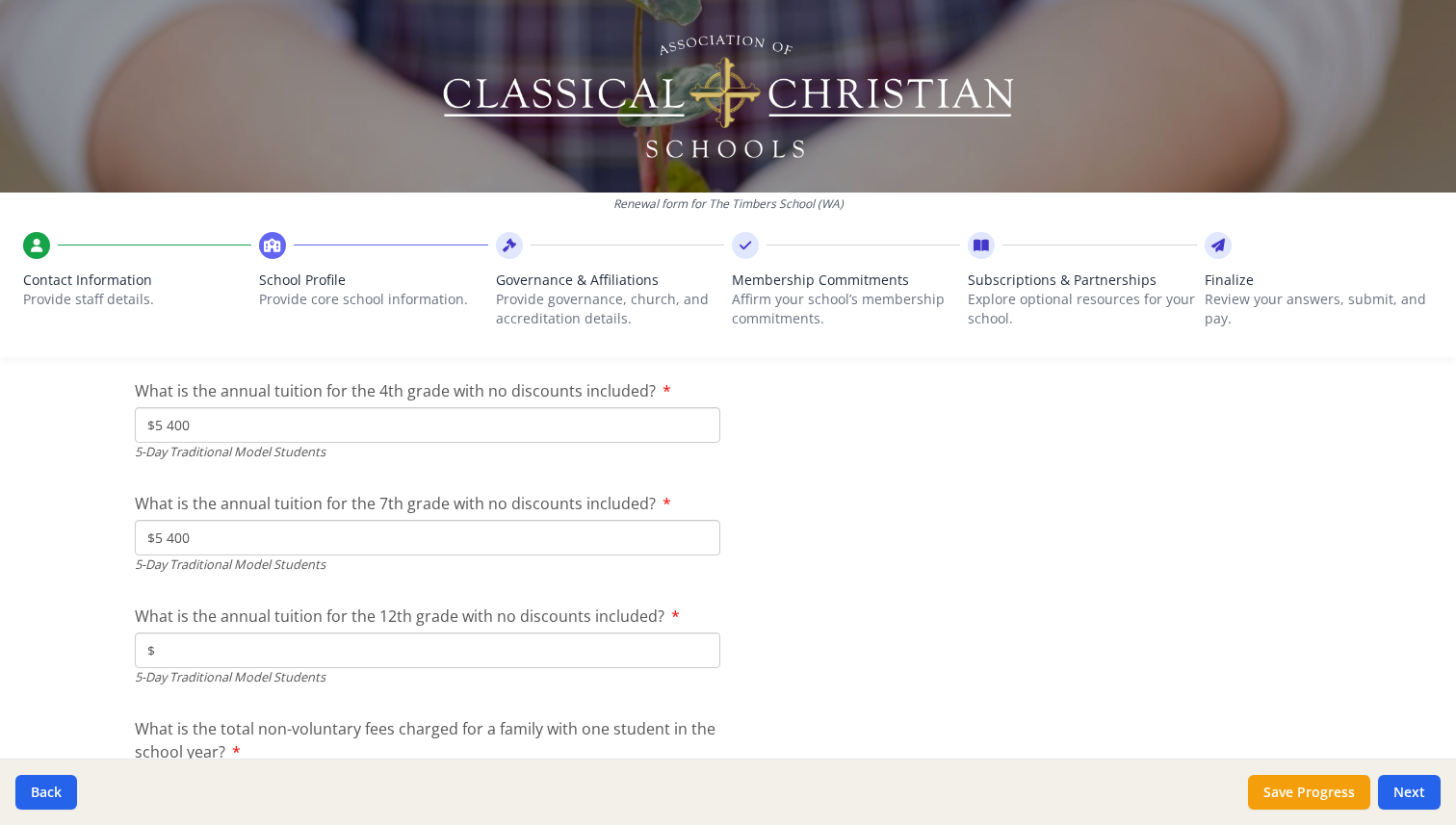 scroll, scrollTop: 5315, scrollLeft: 0, axis: vertical 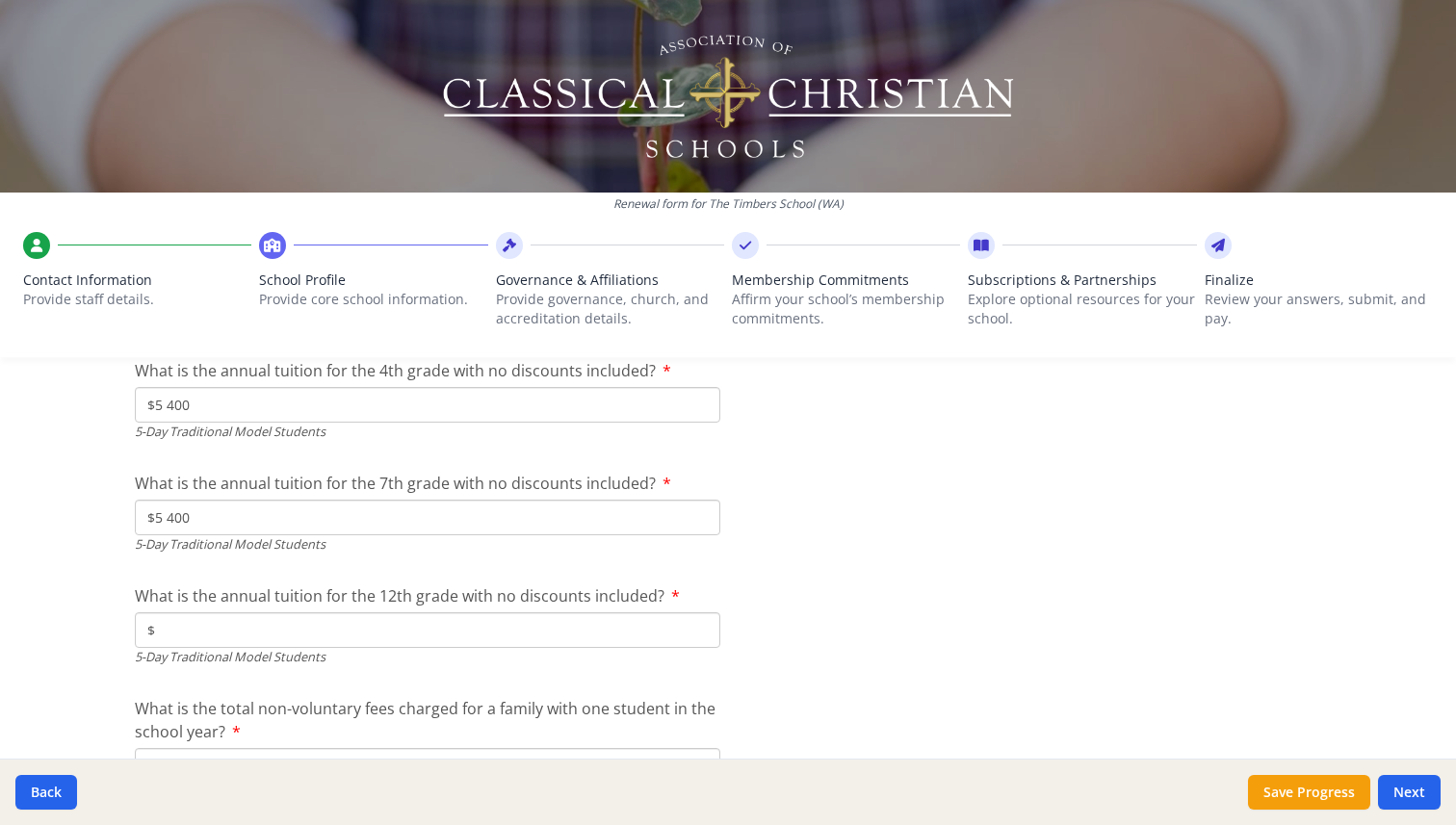 type on "$5 400" 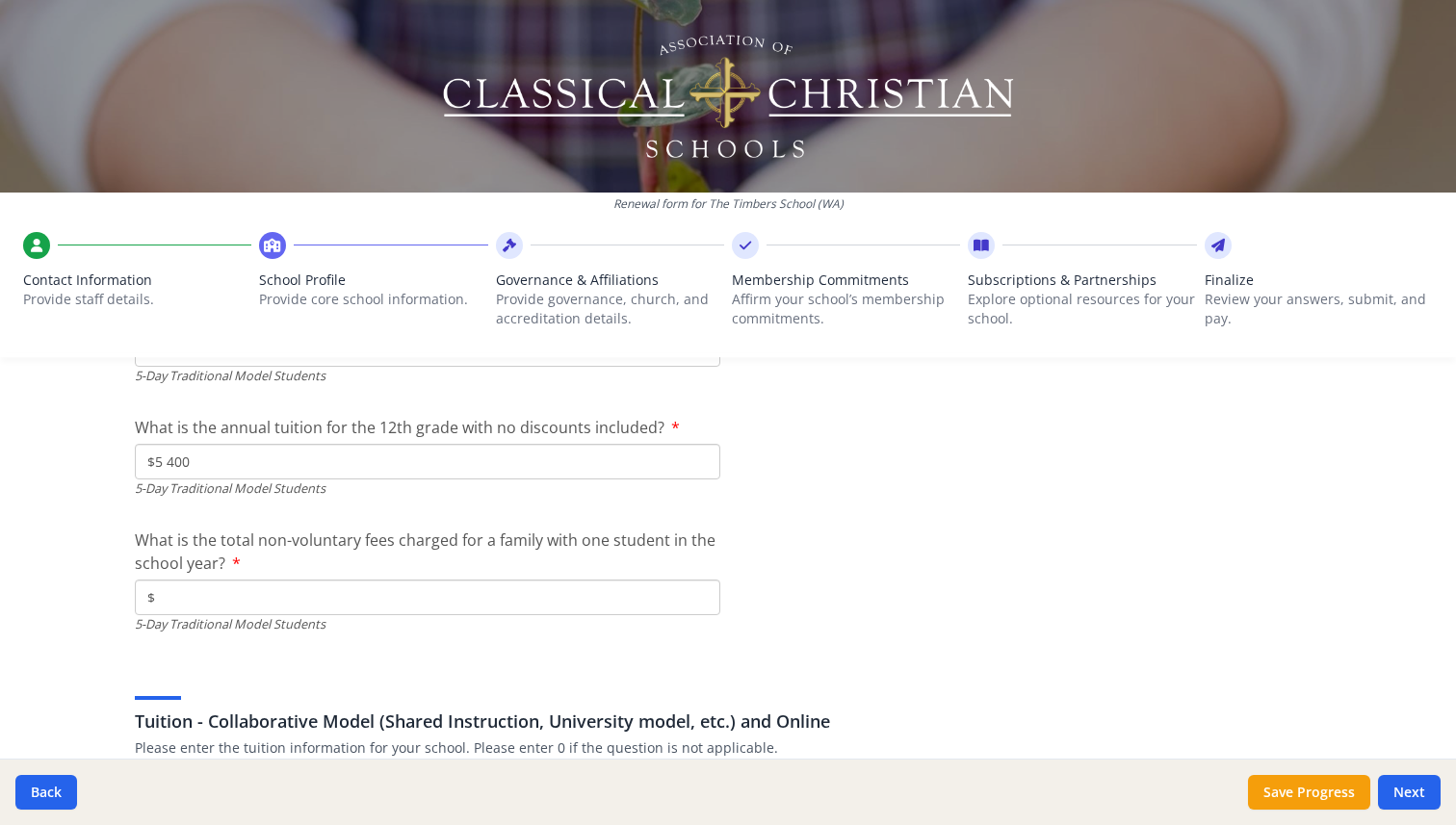 scroll, scrollTop: 5484, scrollLeft: 0, axis: vertical 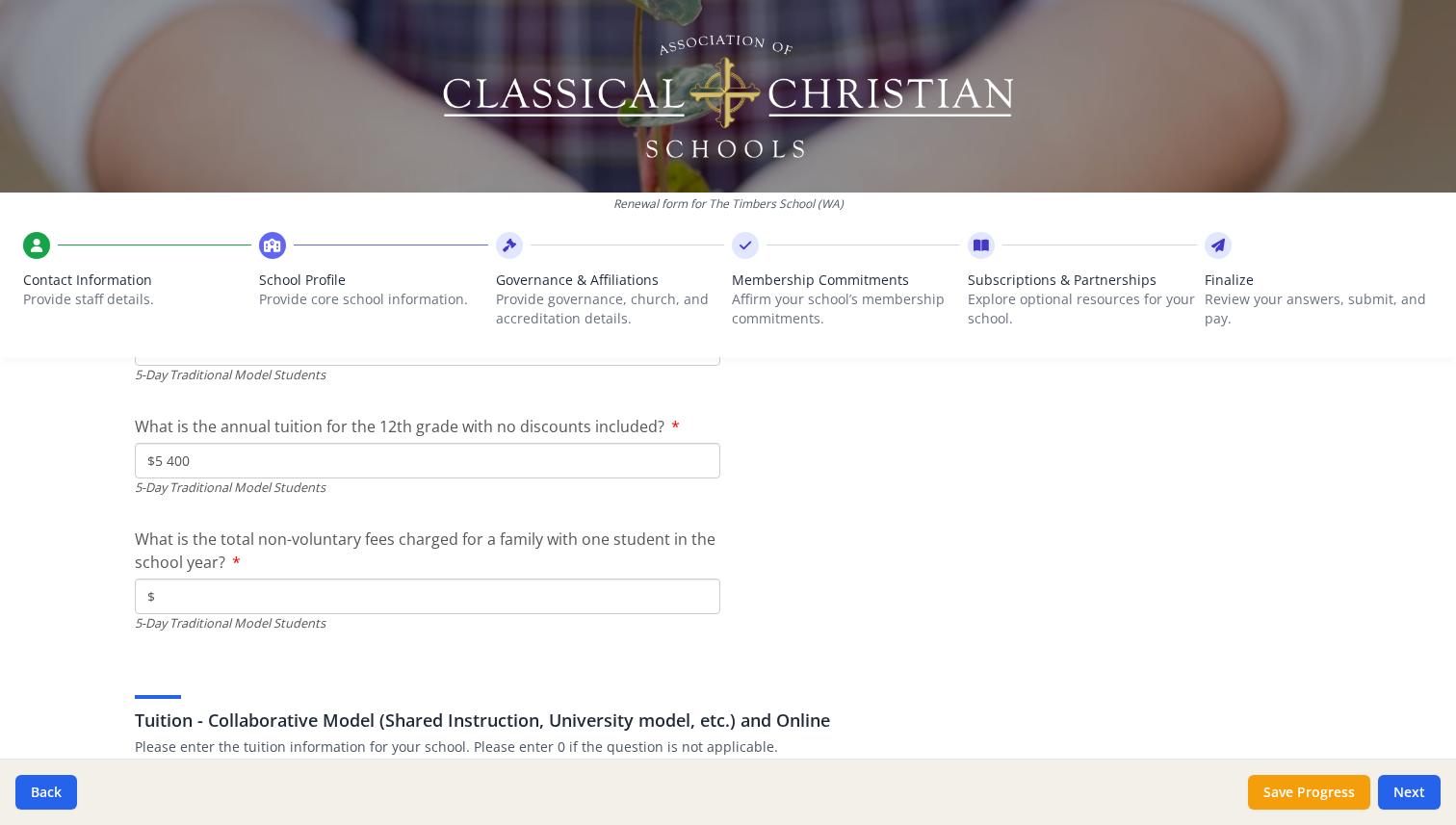 type on "$5 400" 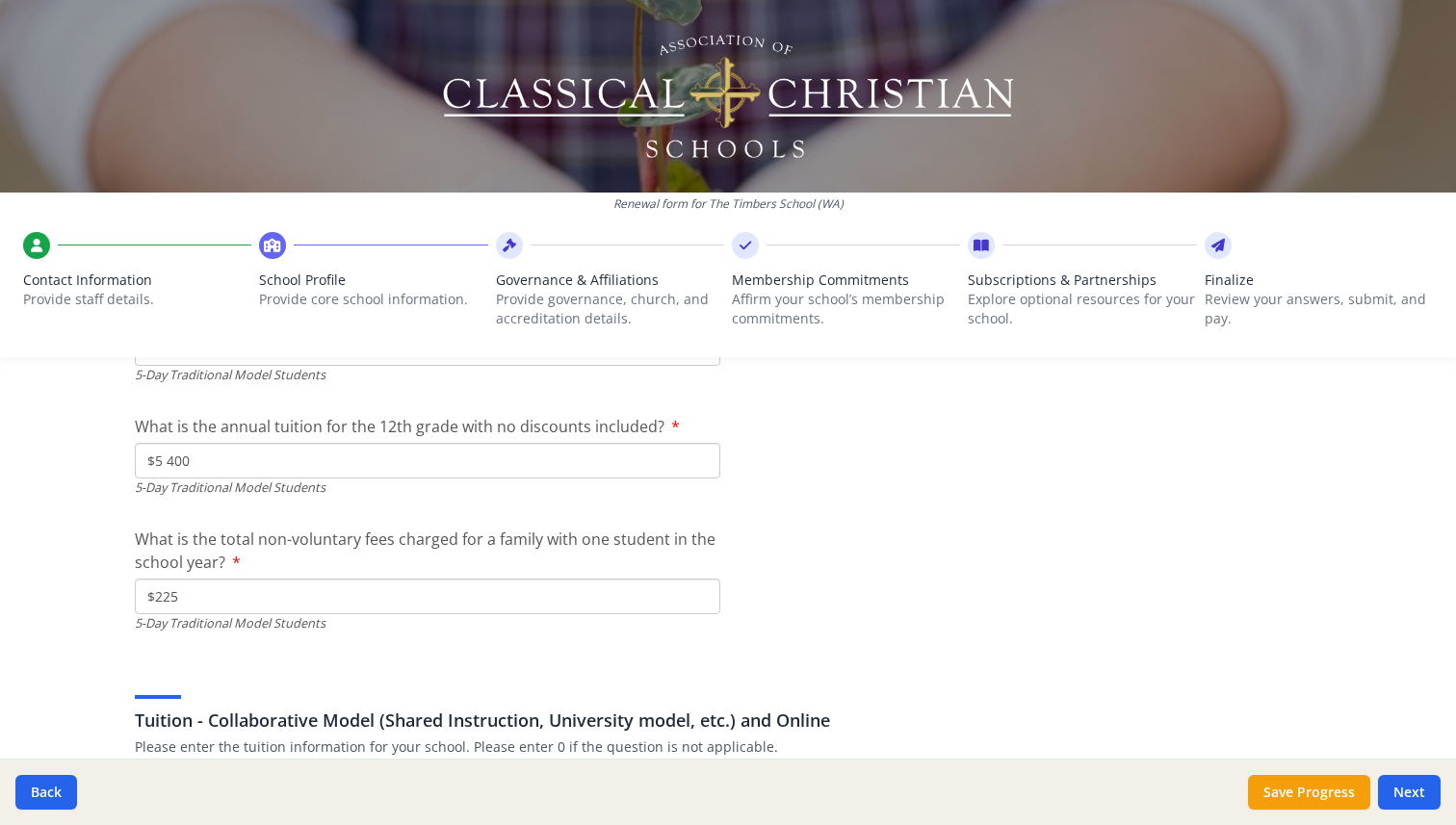 type on "$225" 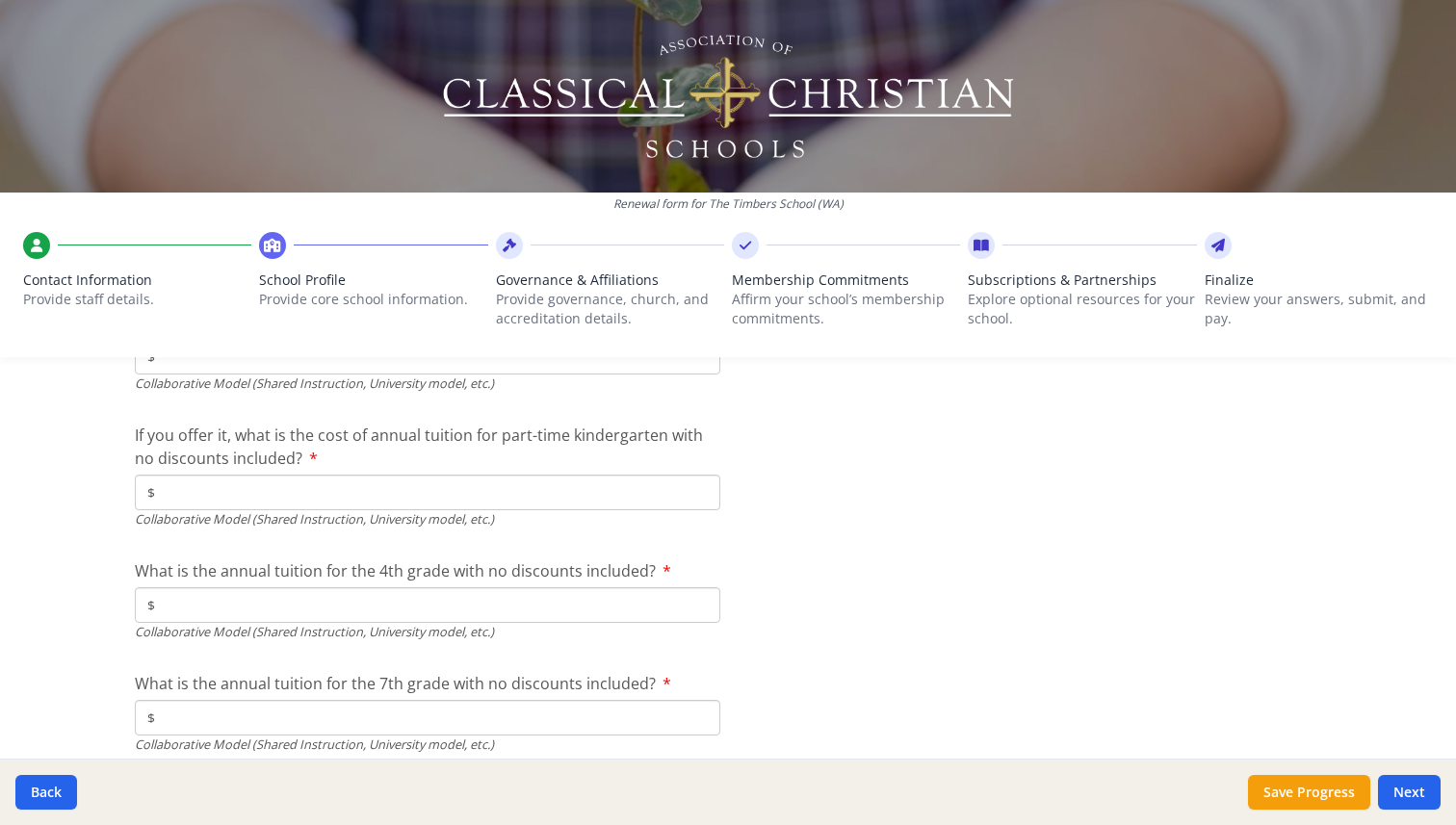 scroll, scrollTop: 5982, scrollLeft: 0, axis: vertical 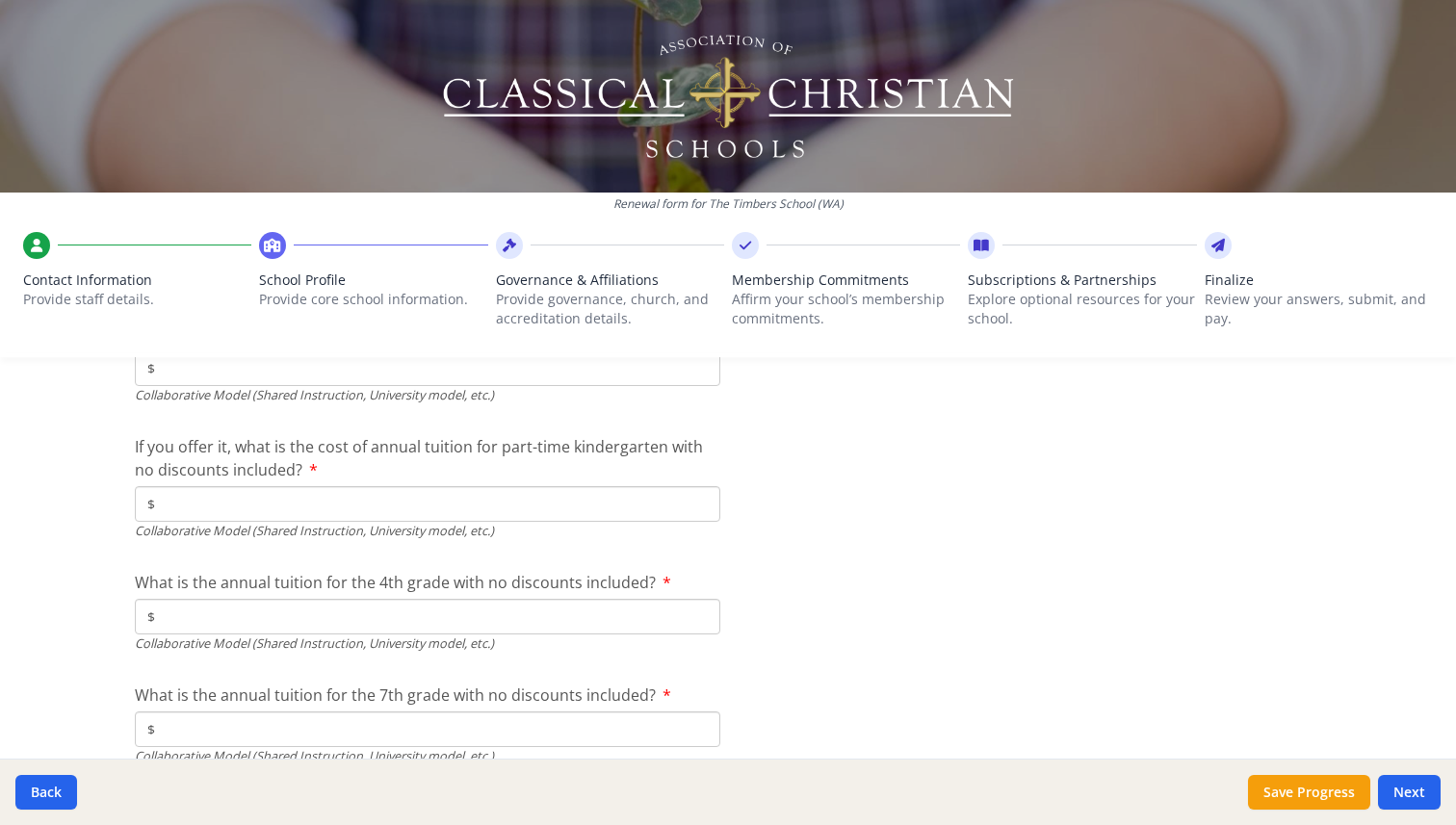 click on "$" at bounding box center [428, -375] 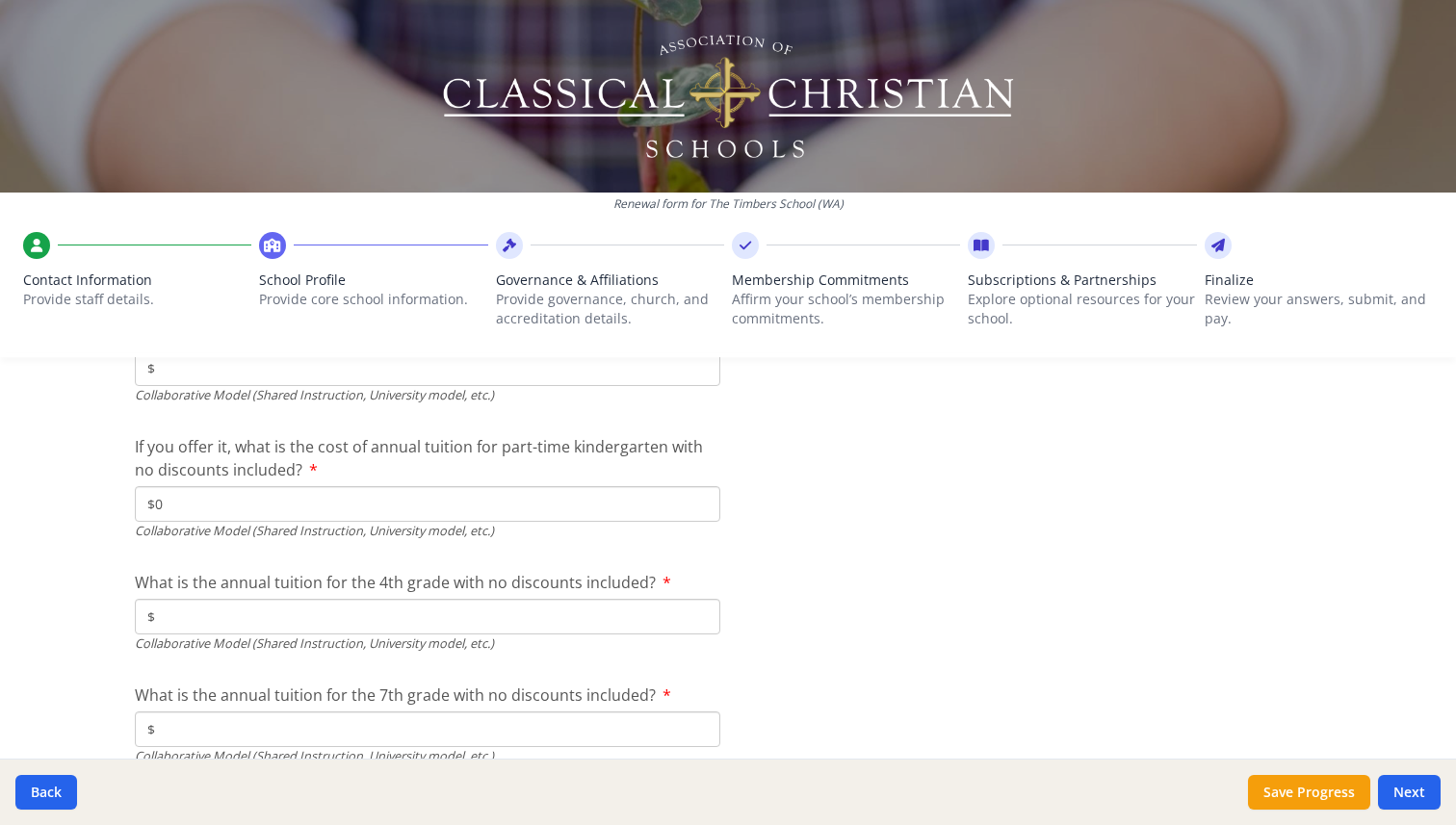 type on "$0" 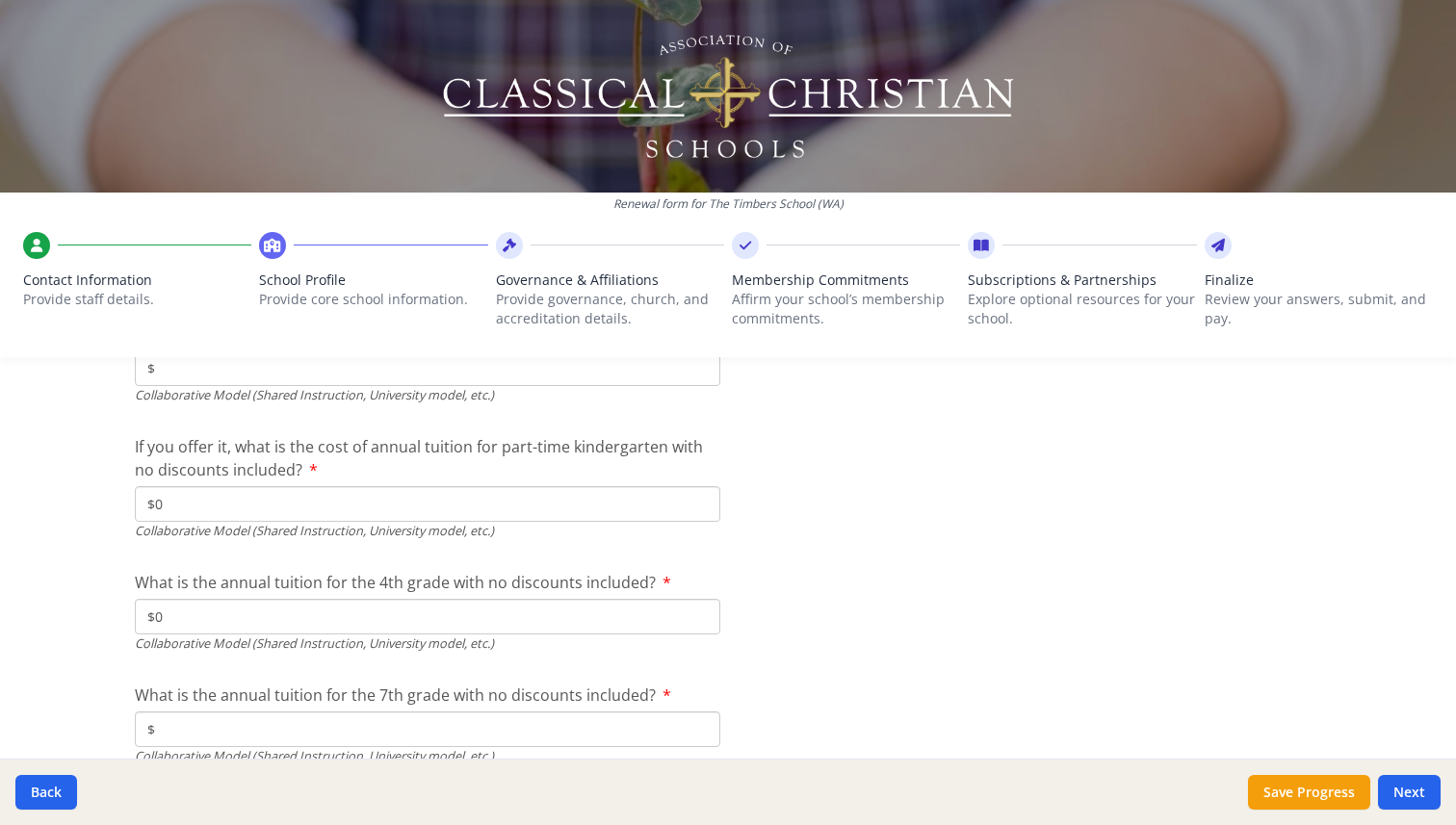 type on "$0" 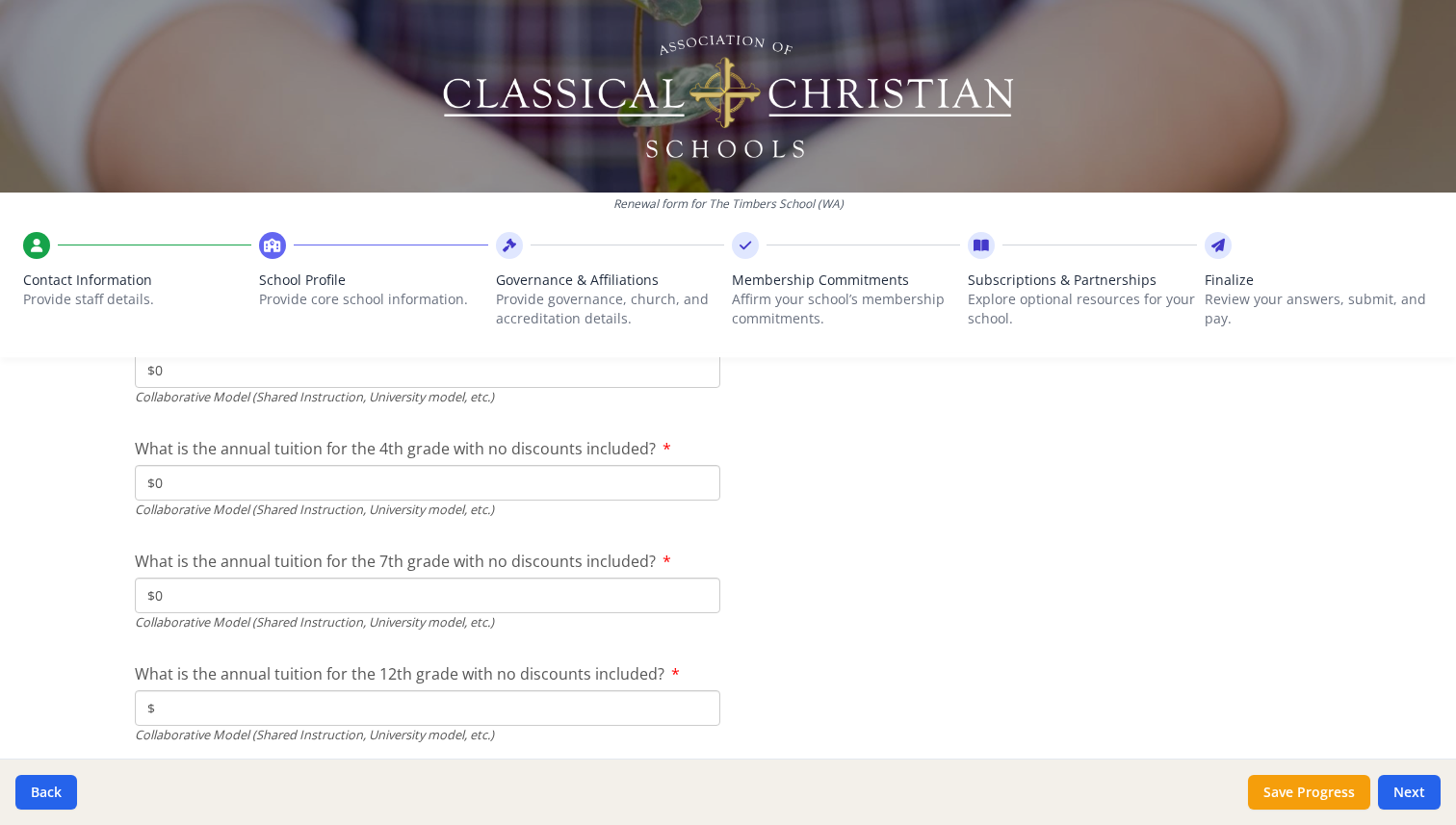 scroll, scrollTop: 6133, scrollLeft: 0, axis: vertical 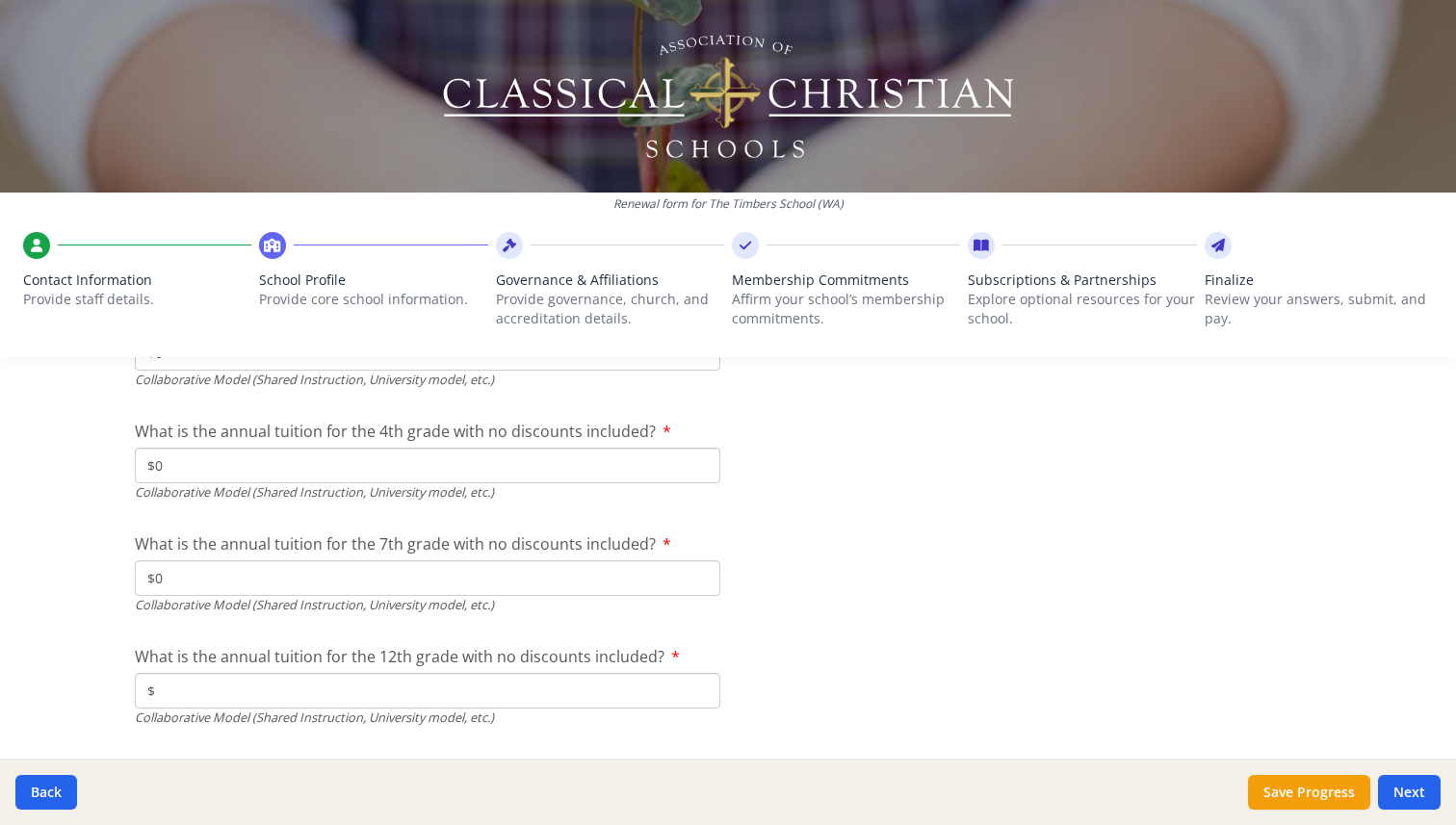 type on "$0" 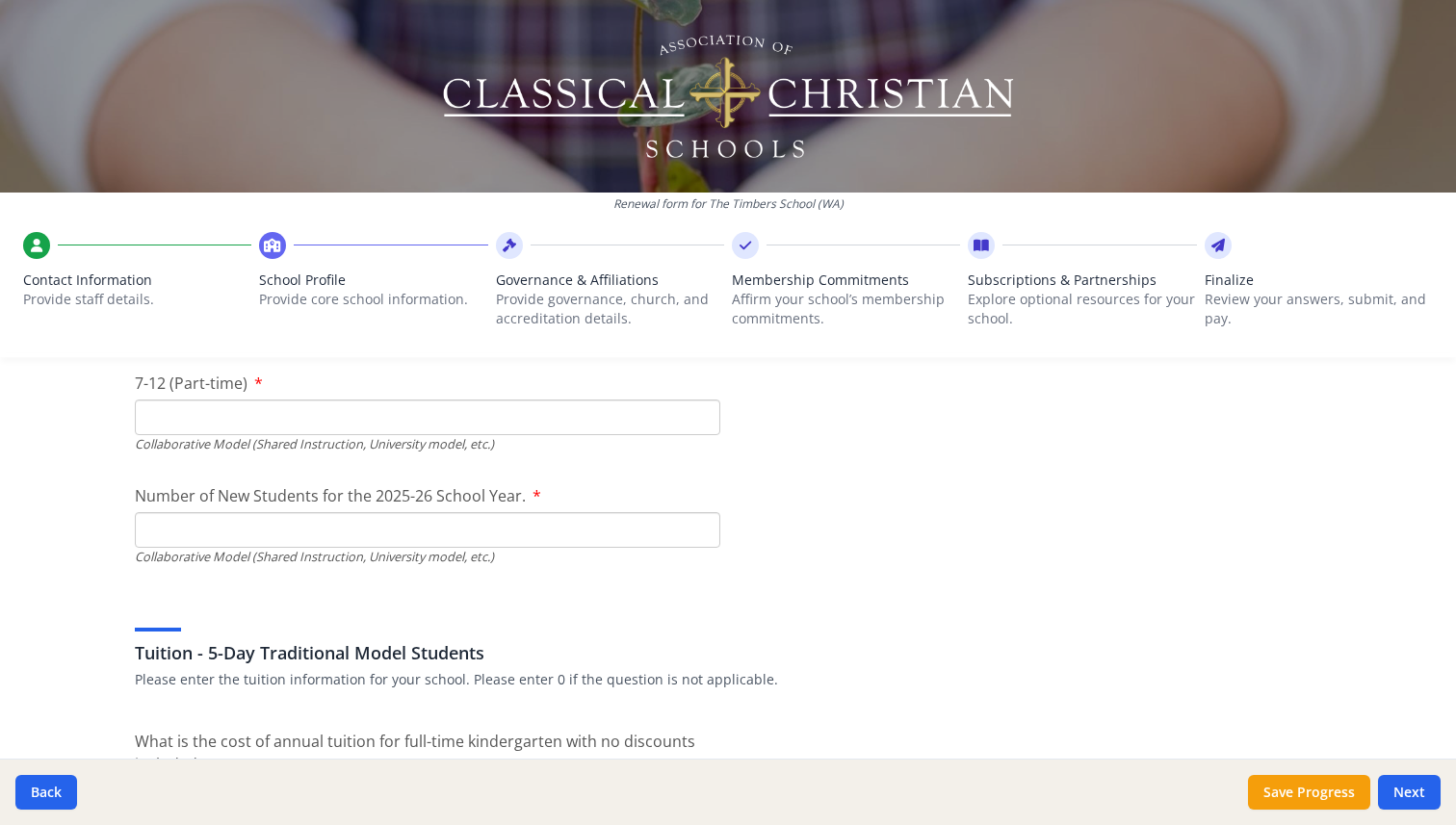 scroll, scrollTop: 4663, scrollLeft: 0, axis: vertical 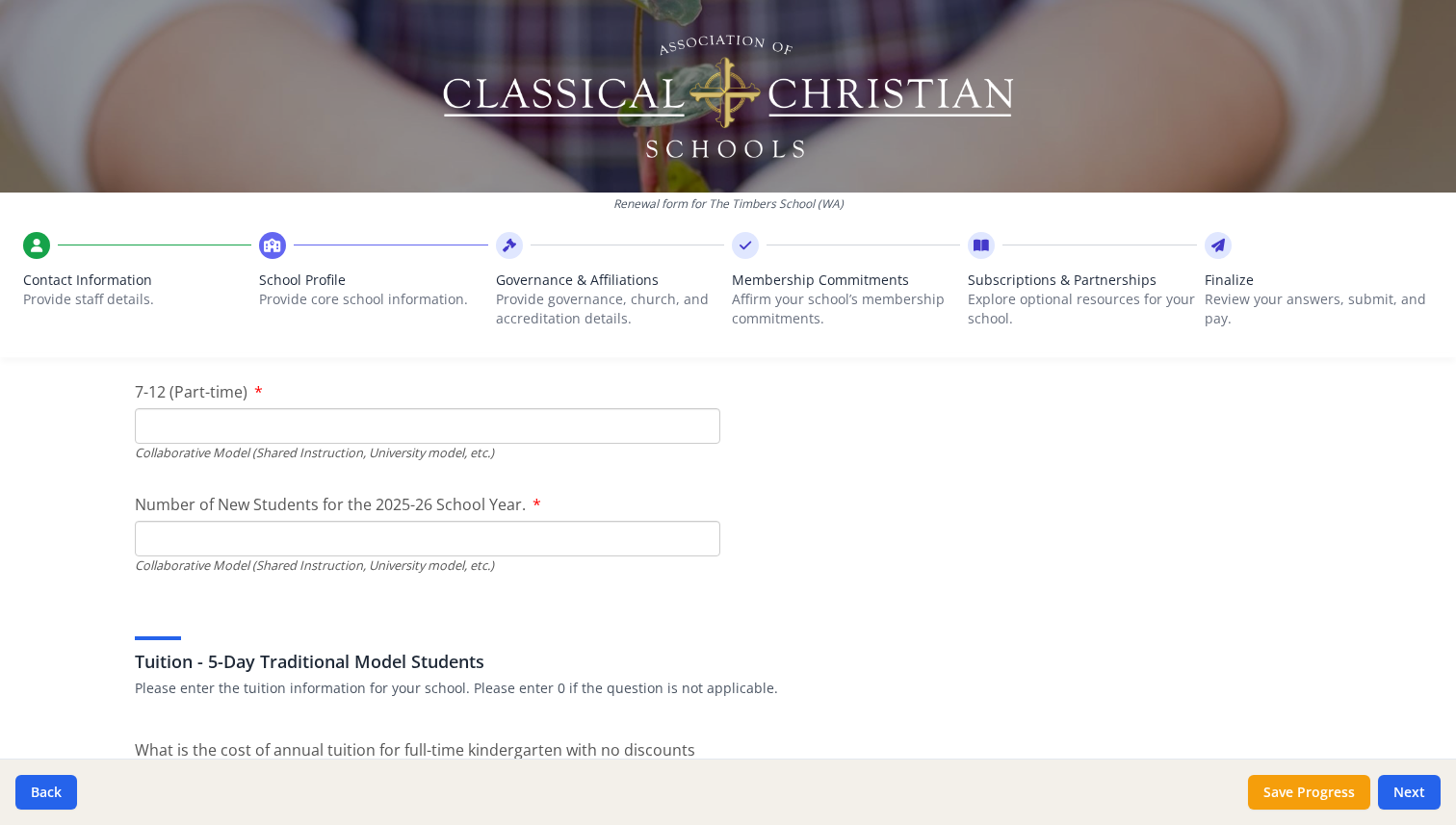 type on "$0" 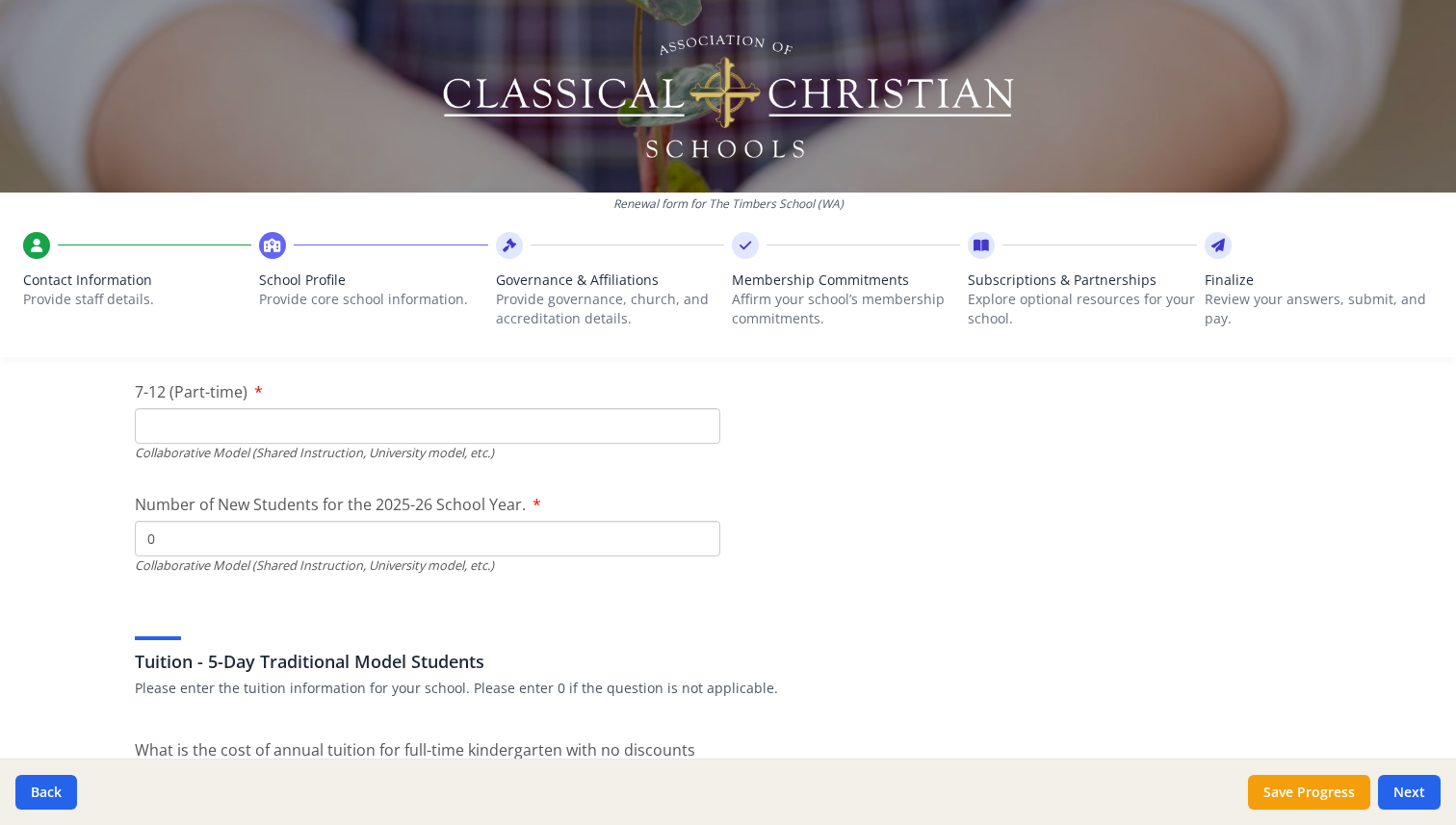 type on "0" 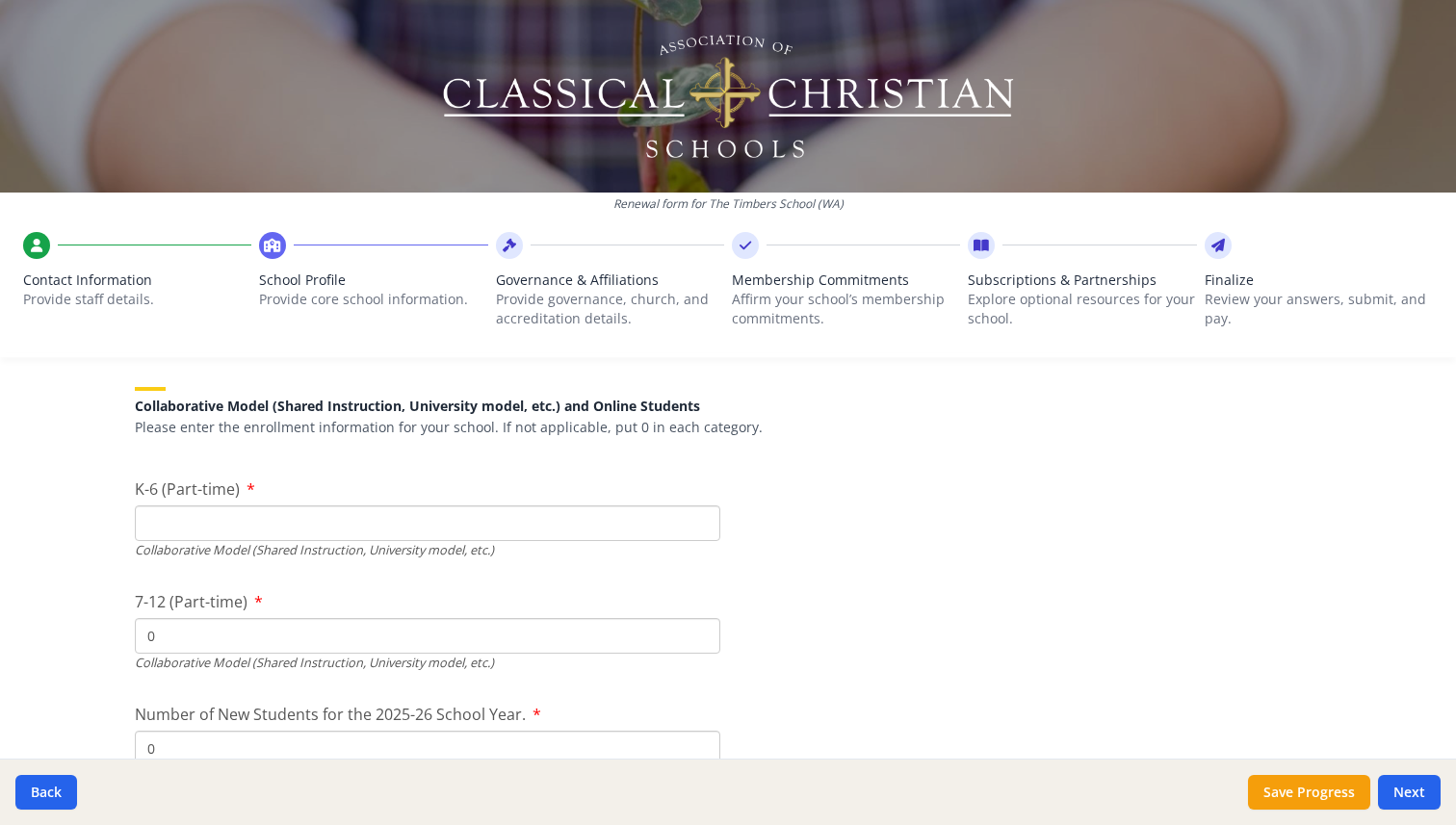 scroll, scrollTop: 4429, scrollLeft: 0, axis: vertical 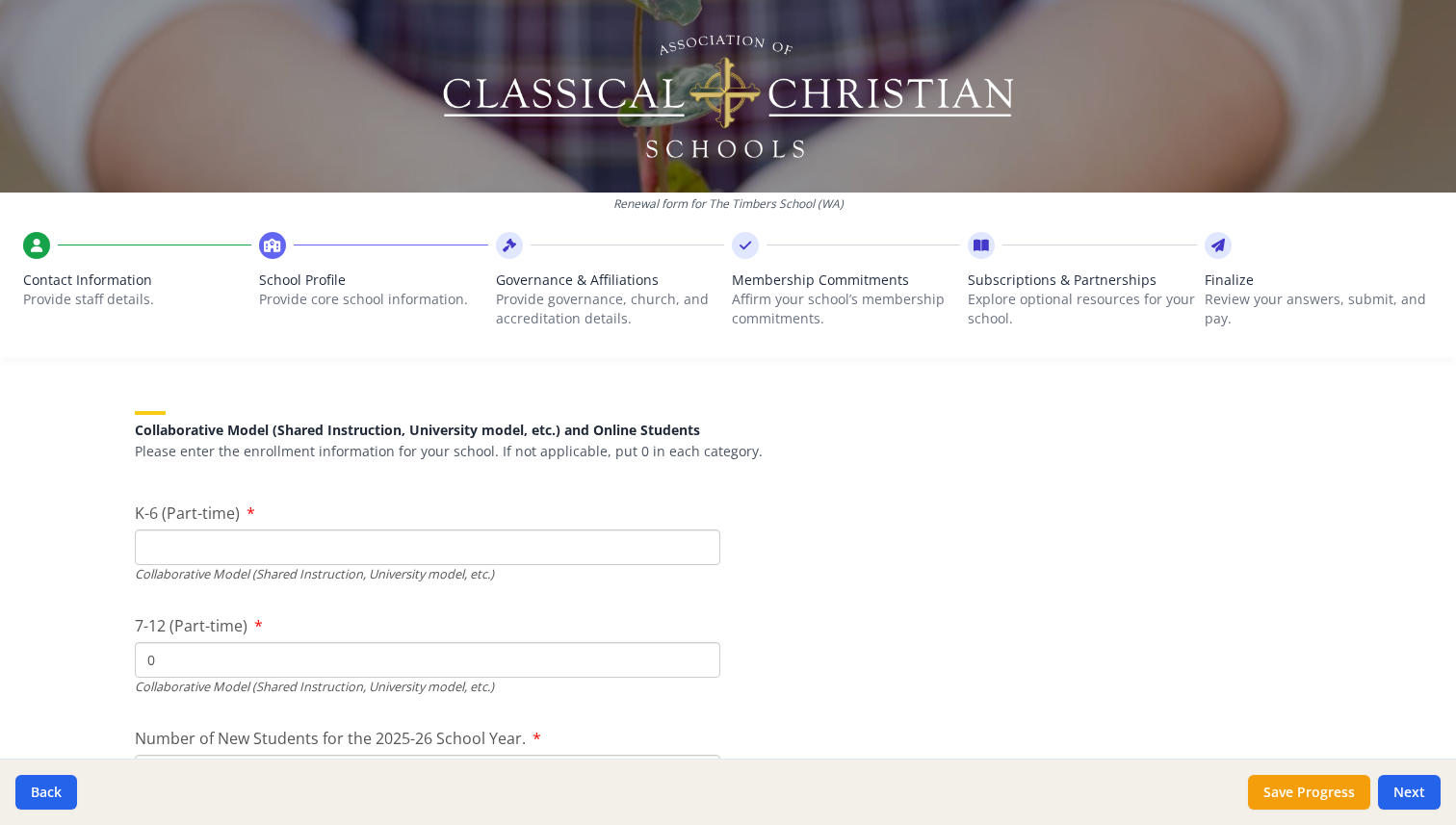 type on "0" 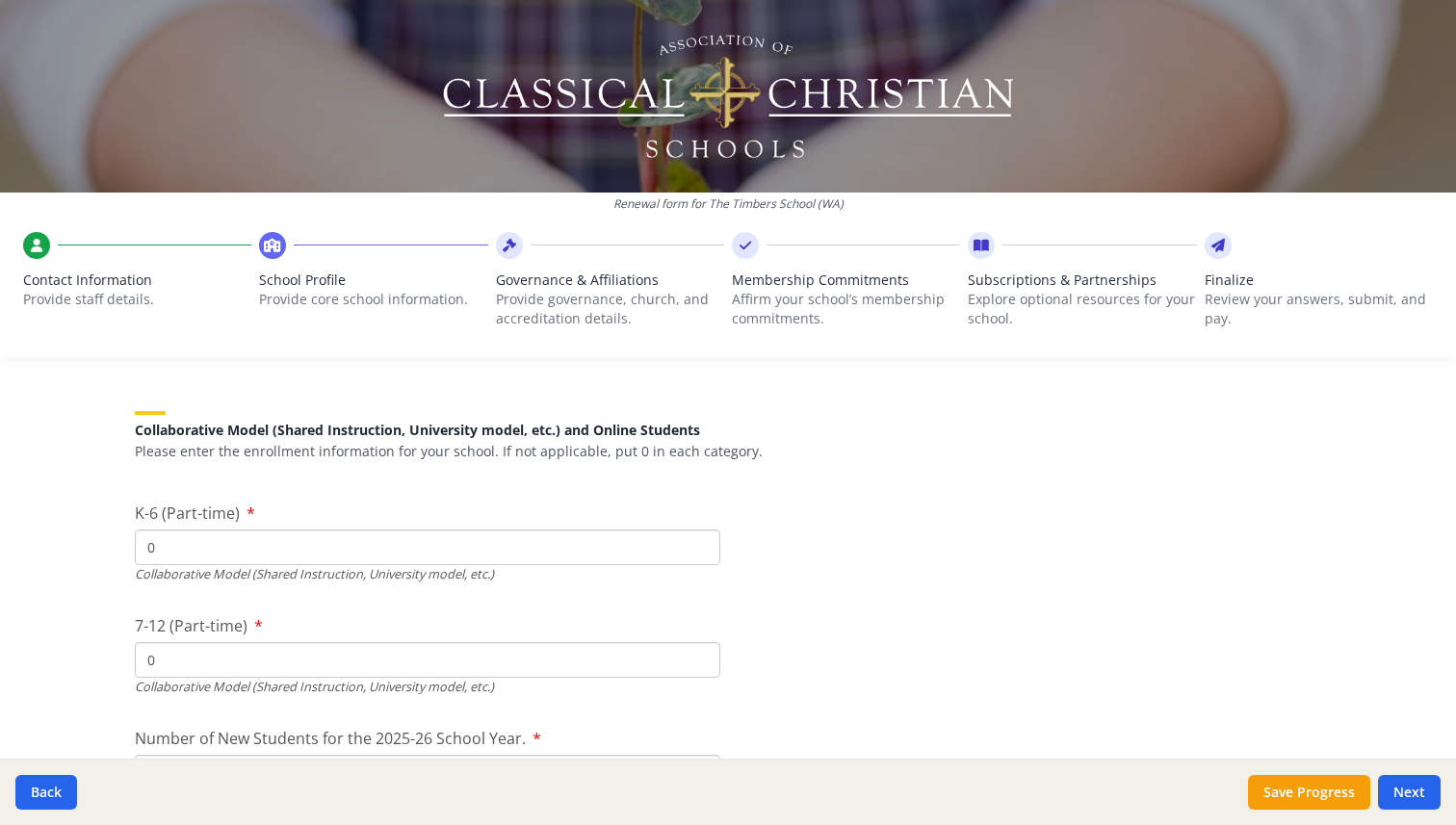 type on "0" 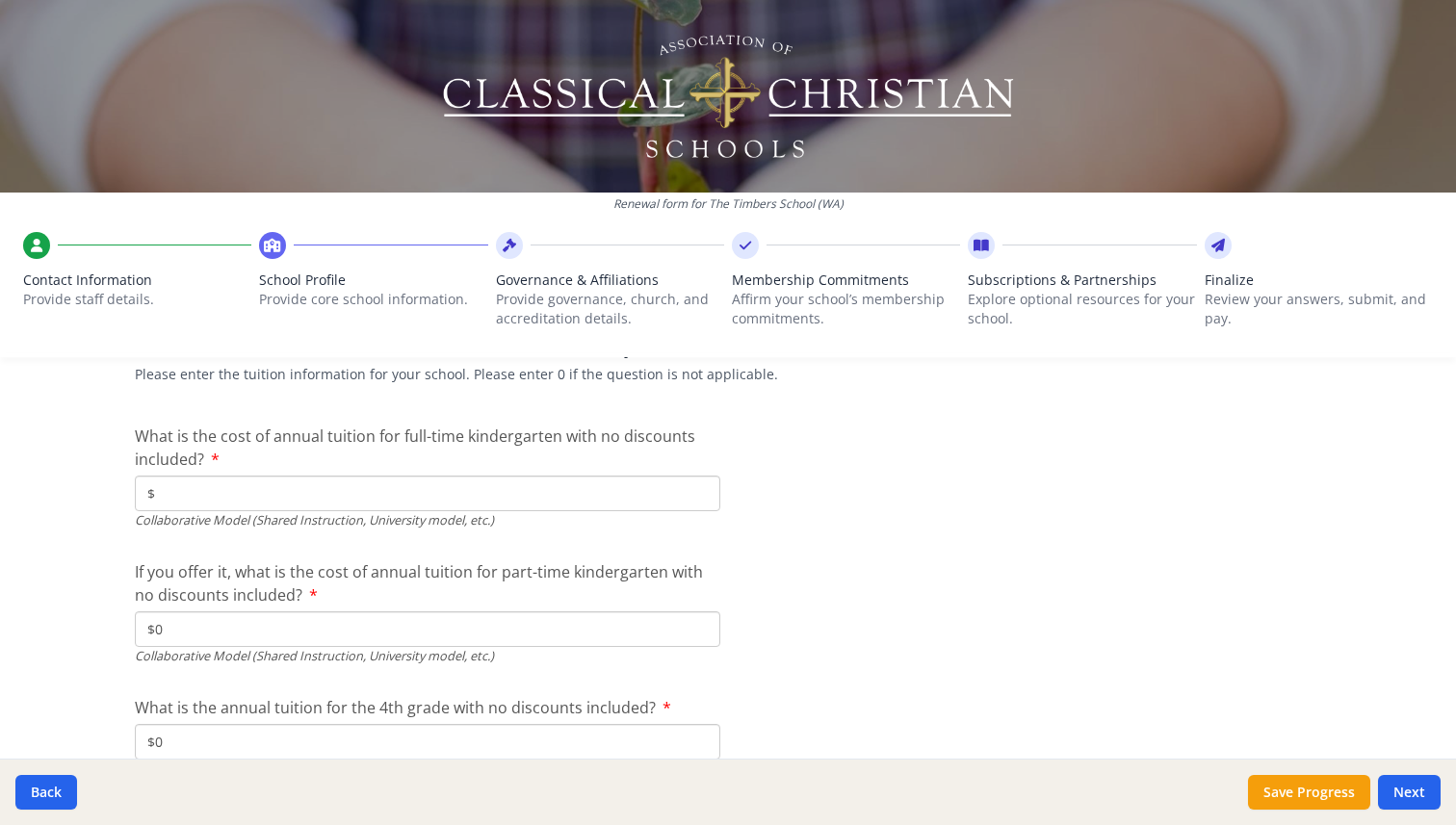 scroll, scrollTop: 6317, scrollLeft: 0, axis: vertical 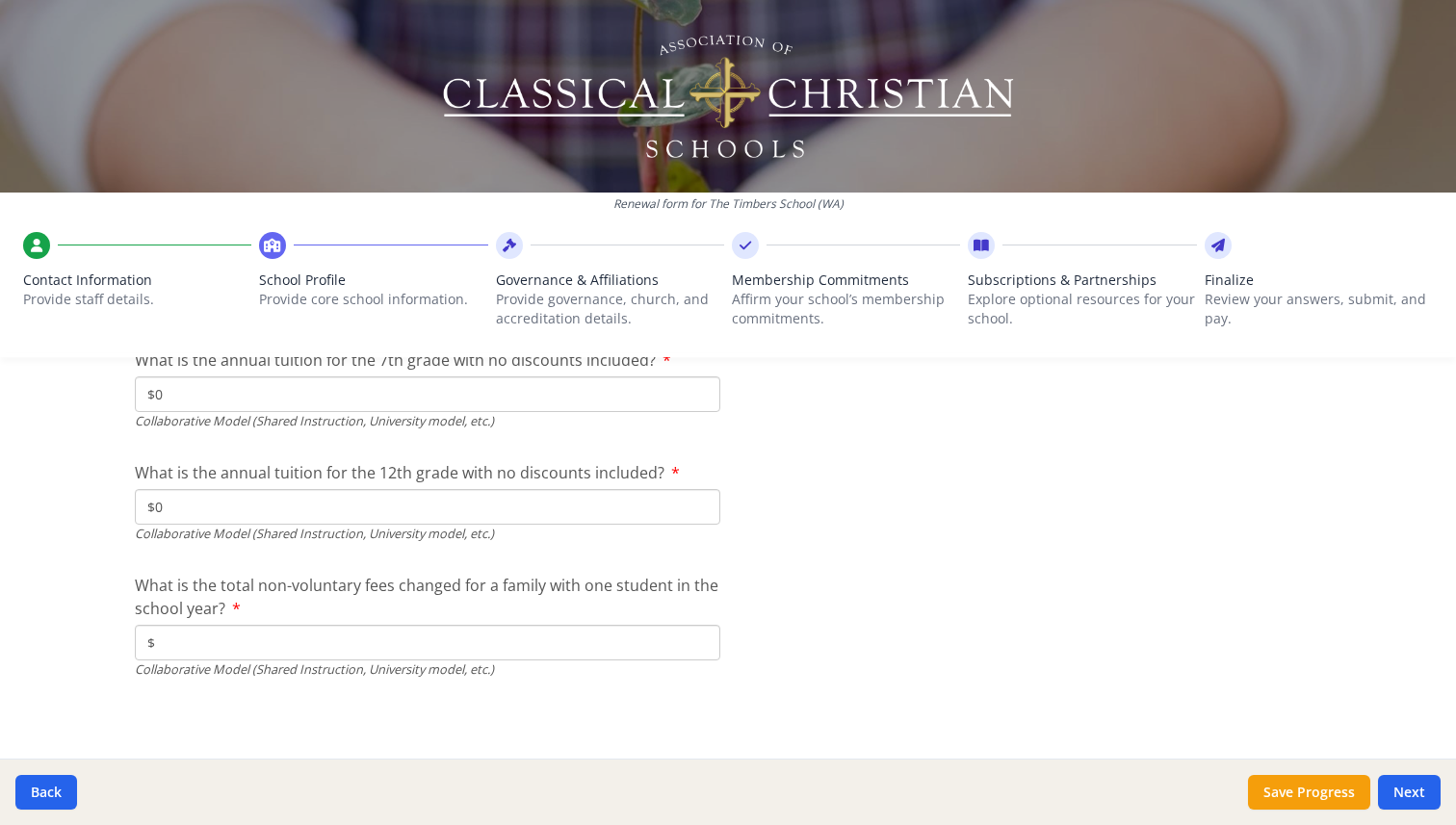 click on "$" at bounding box center (428, 642) 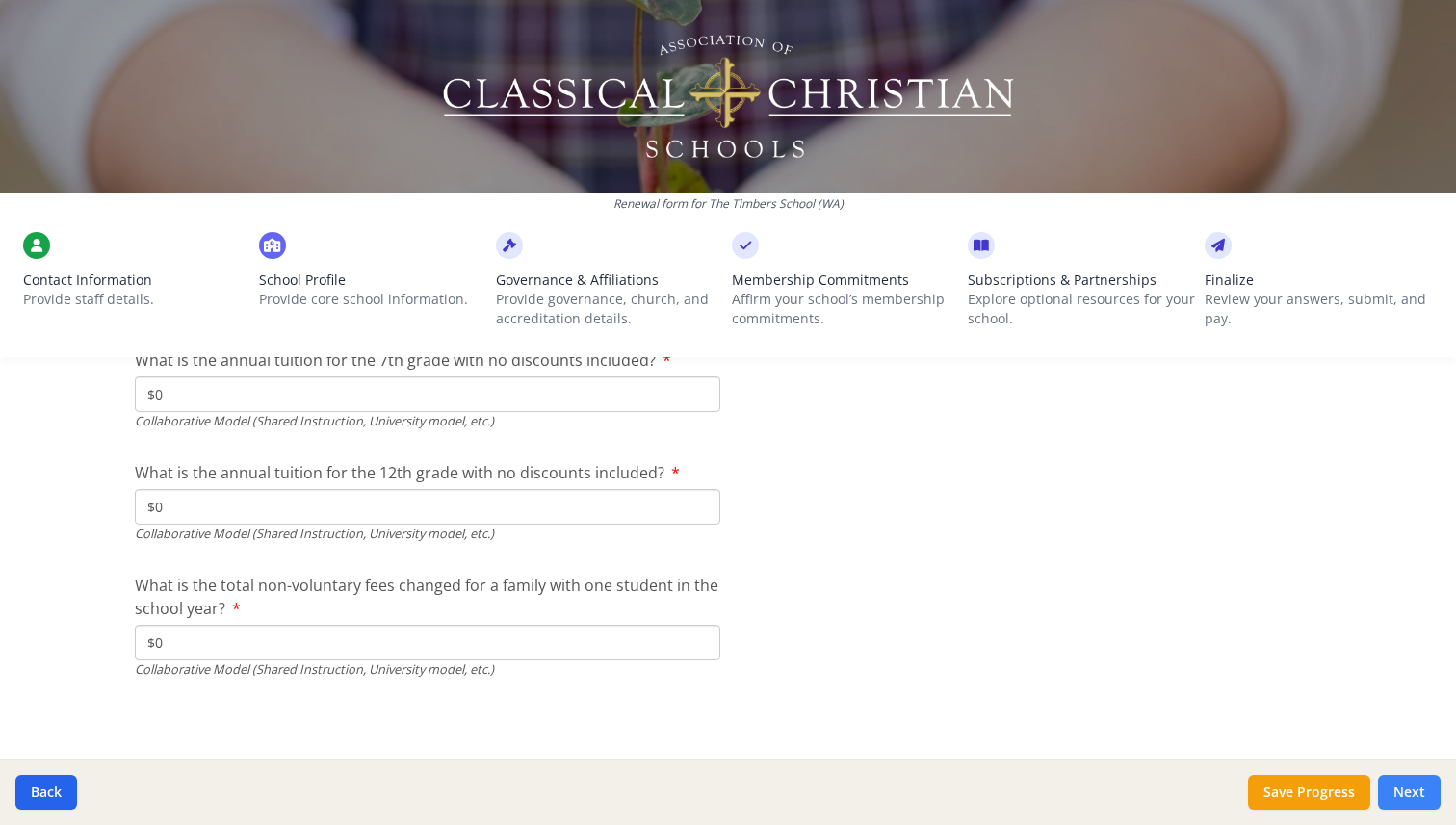 type on "$0" 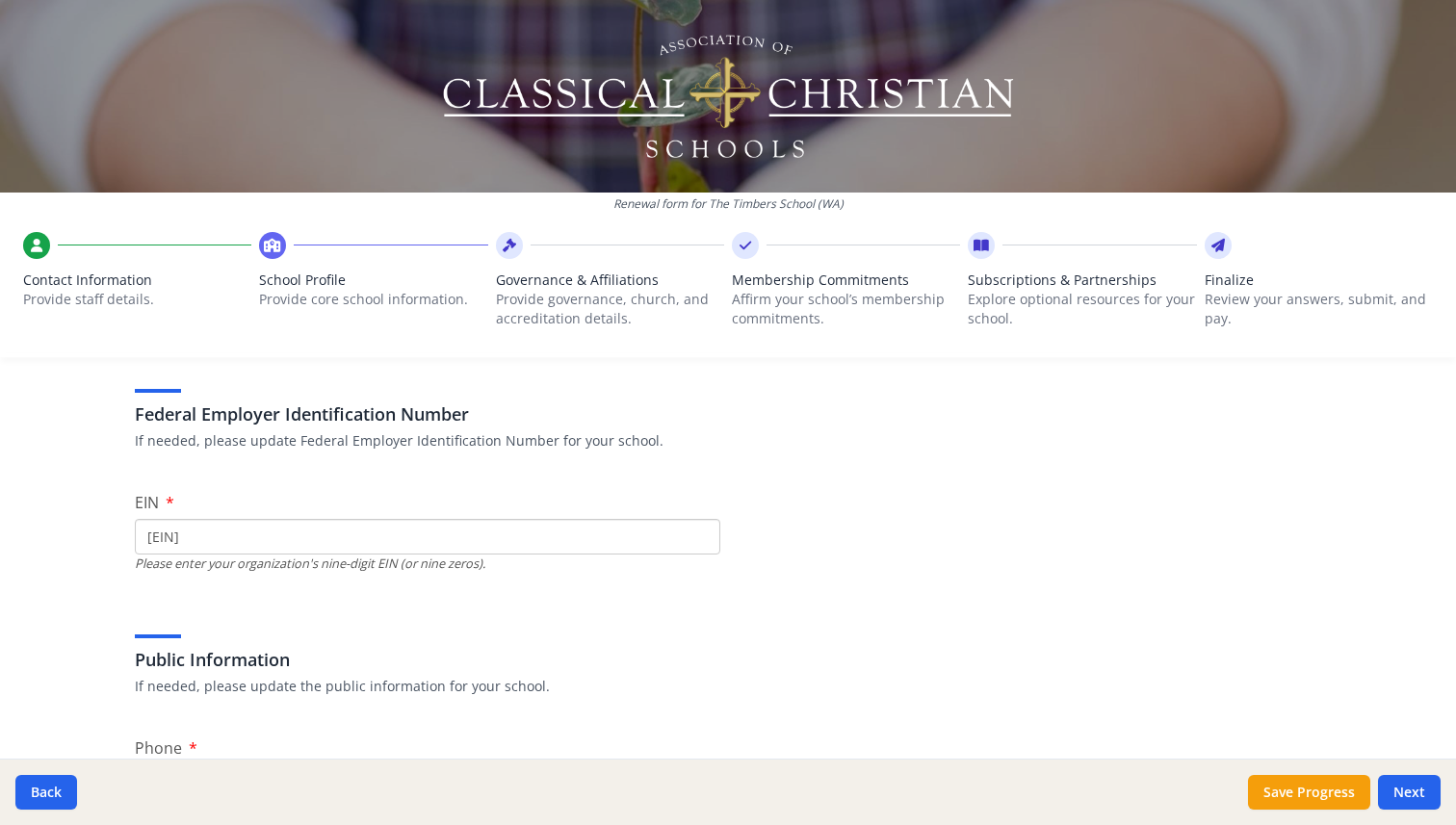 scroll, scrollTop: 0, scrollLeft: 0, axis: both 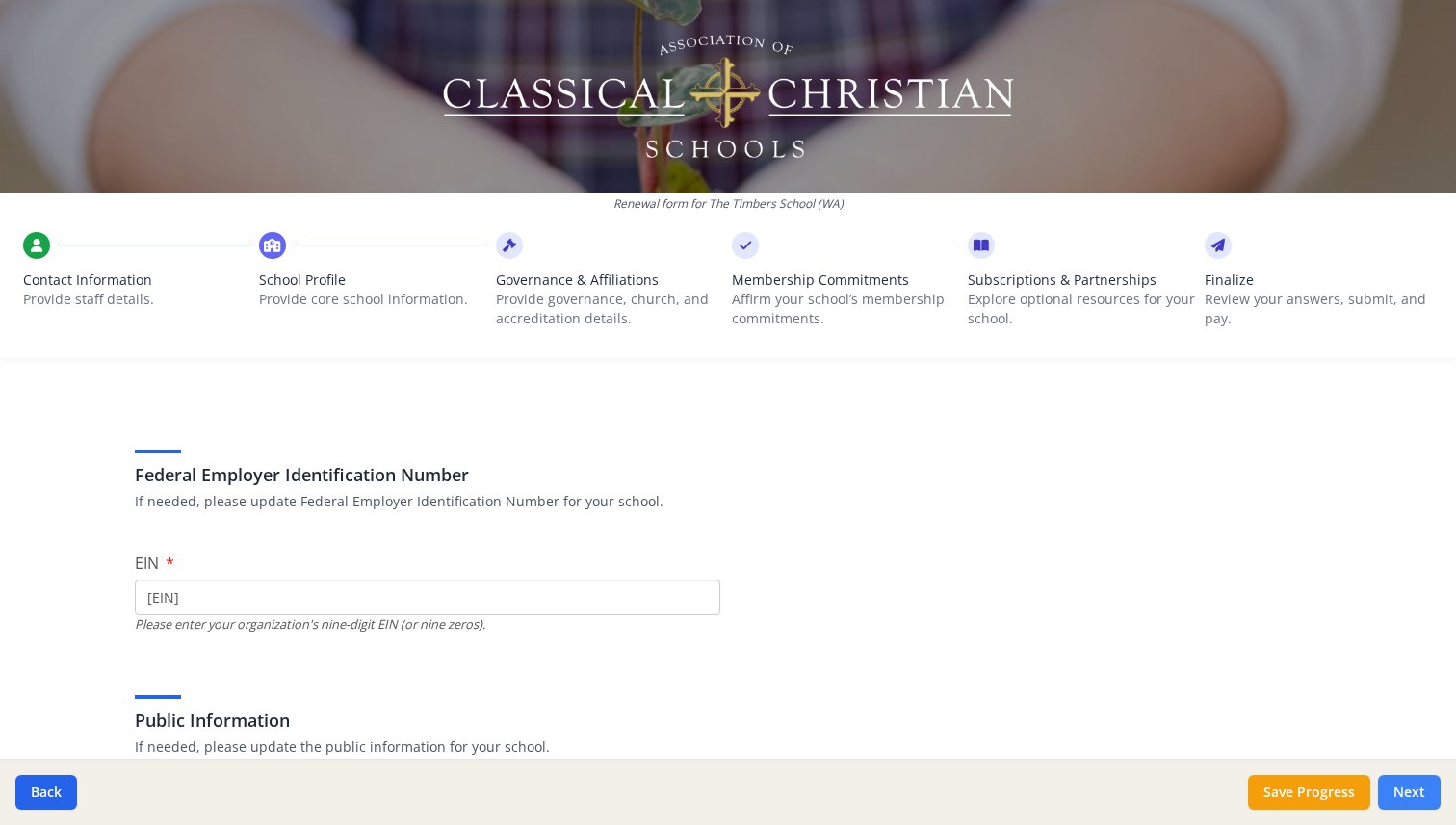 click on "Next" at bounding box center [1409, 792] 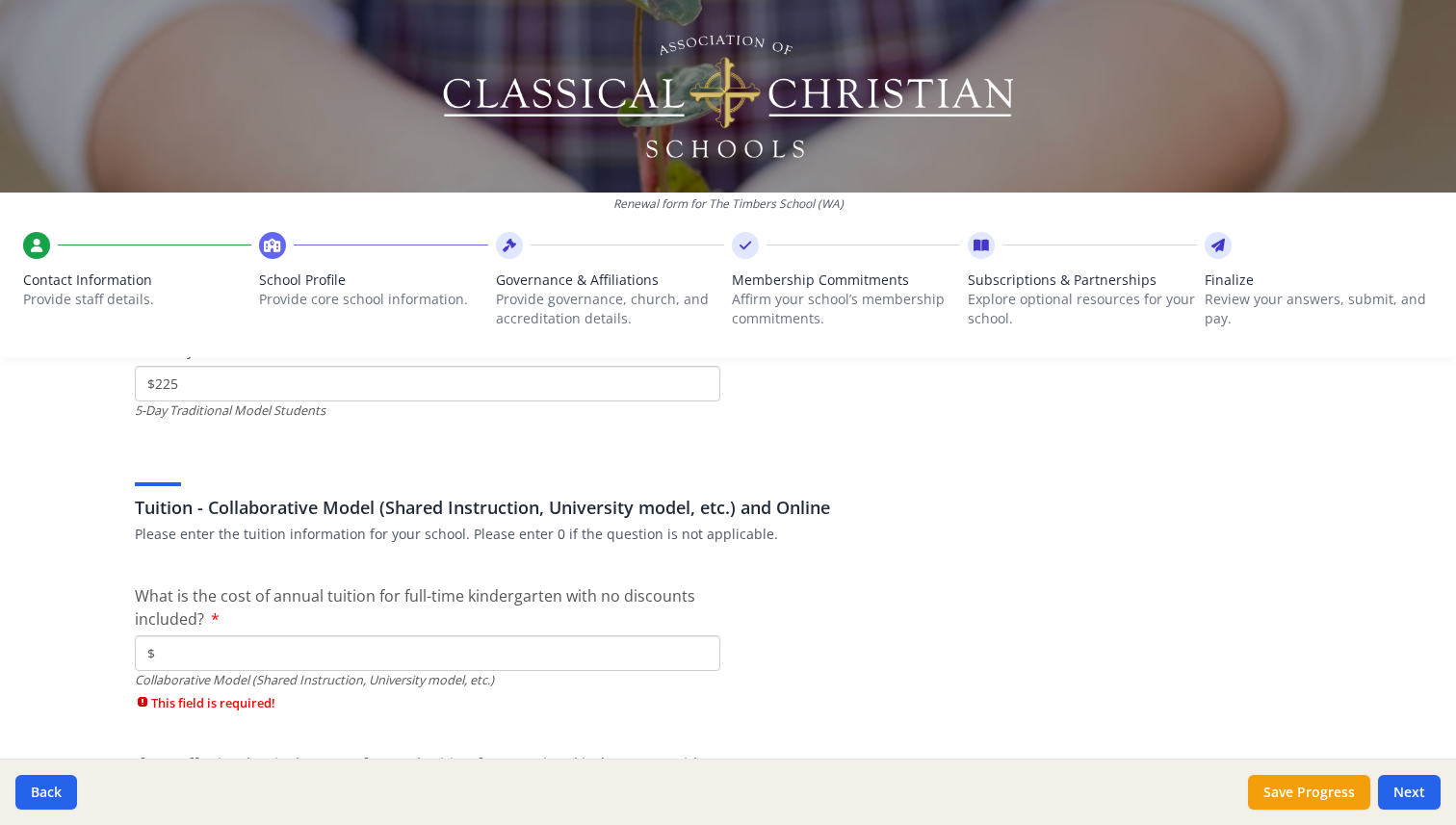 scroll, scrollTop: 5710, scrollLeft: 0, axis: vertical 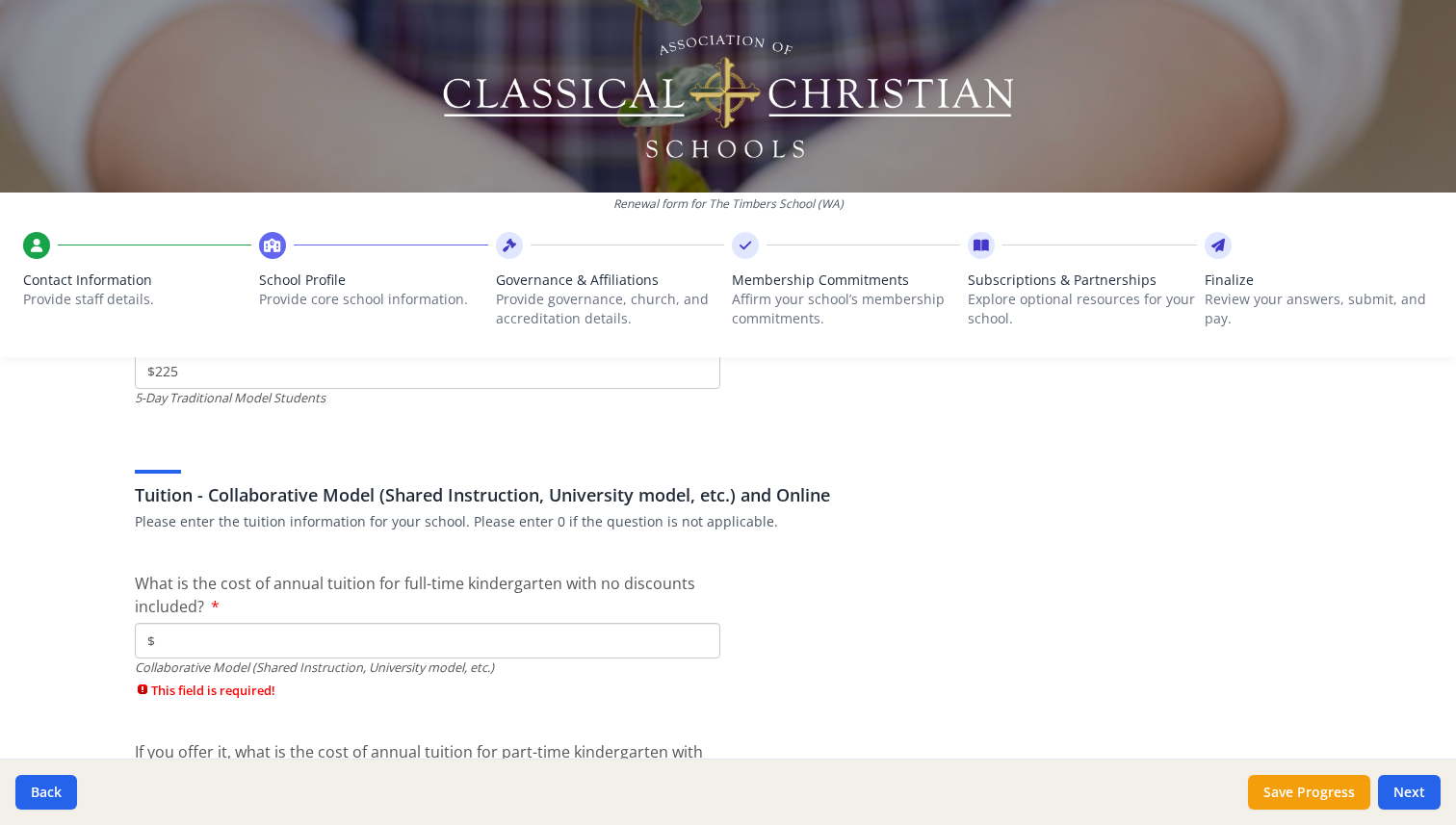 click on "$" at bounding box center (428, 640) 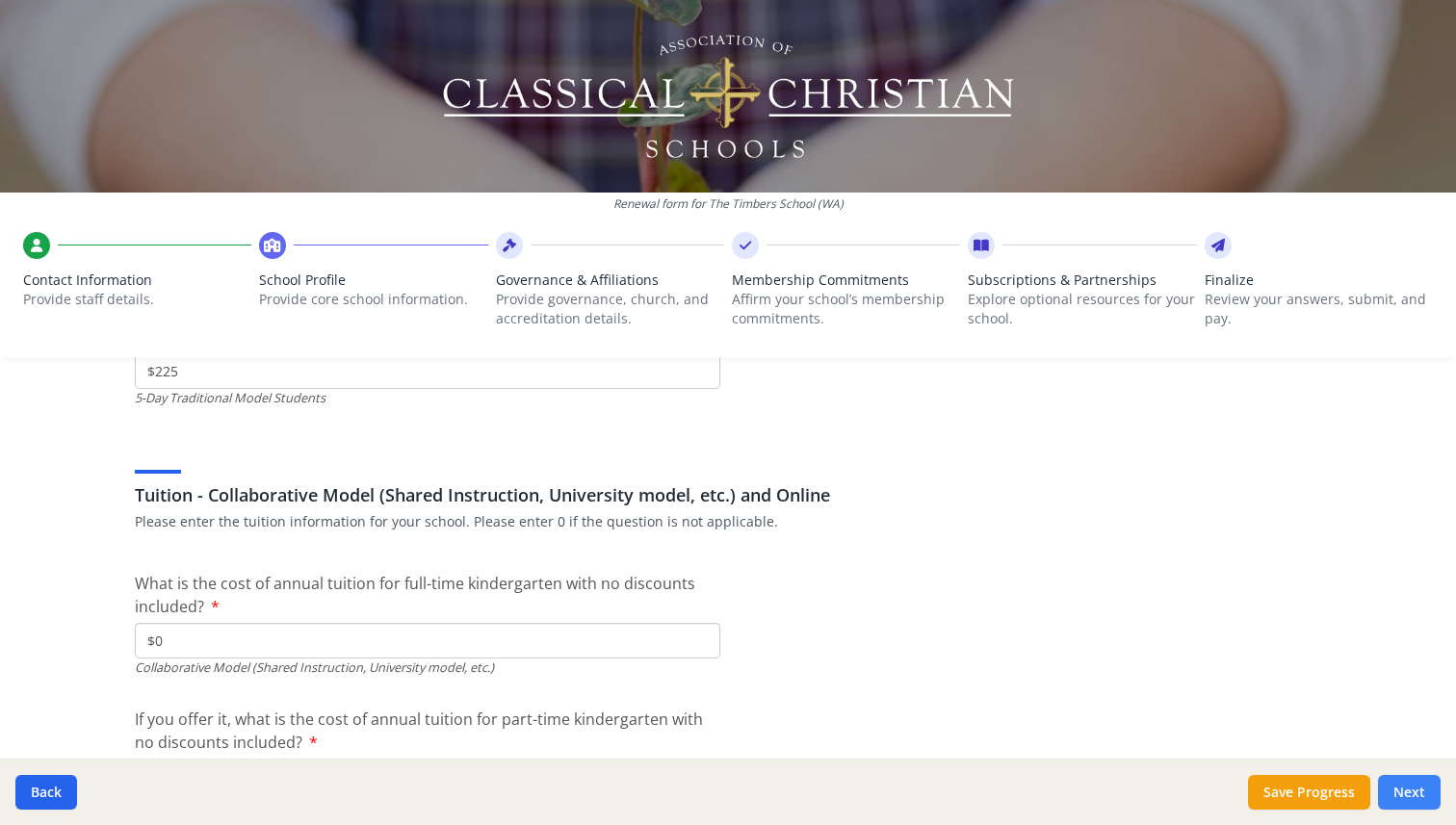 type on "$0" 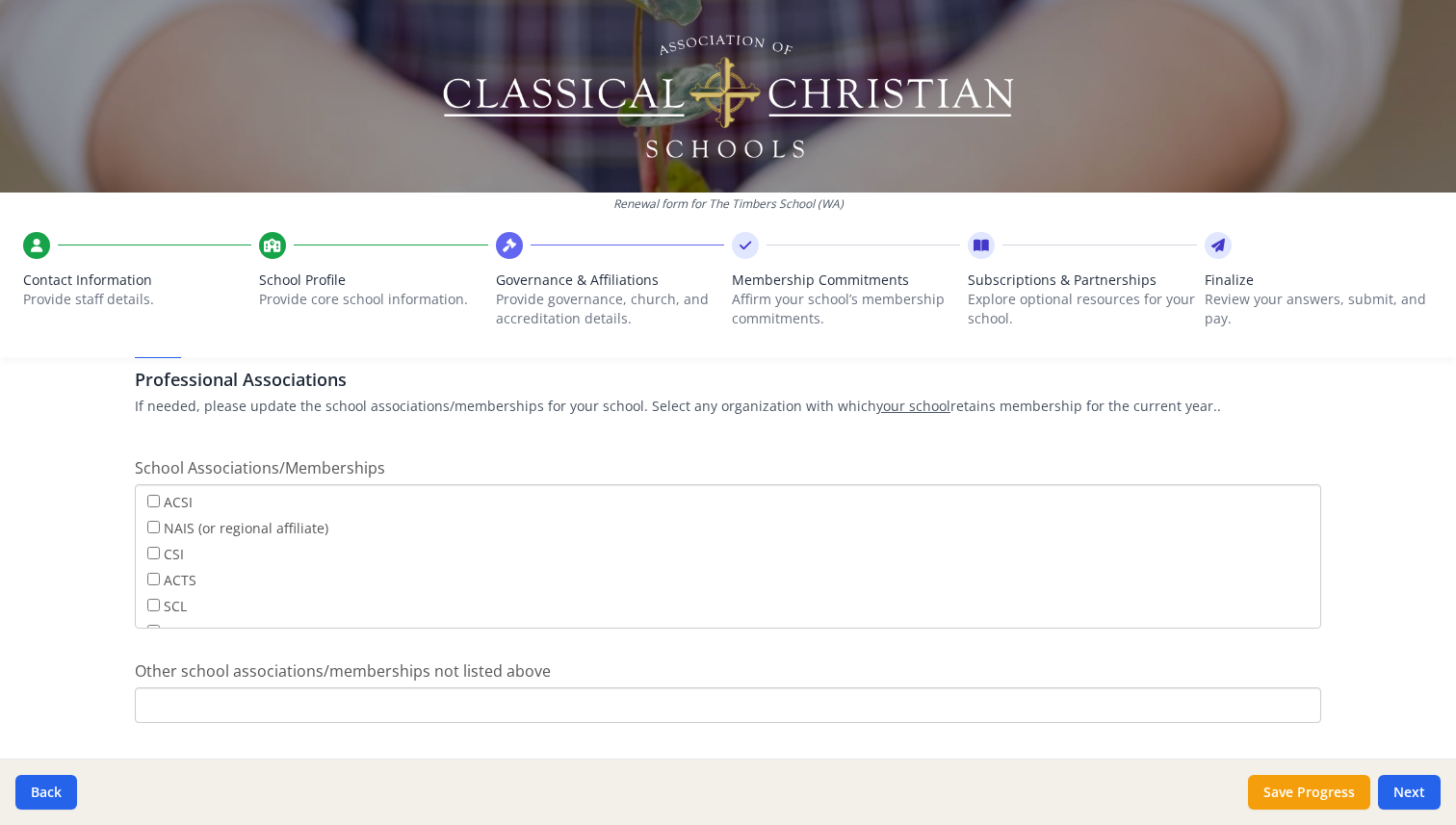 scroll, scrollTop: 1363, scrollLeft: 0, axis: vertical 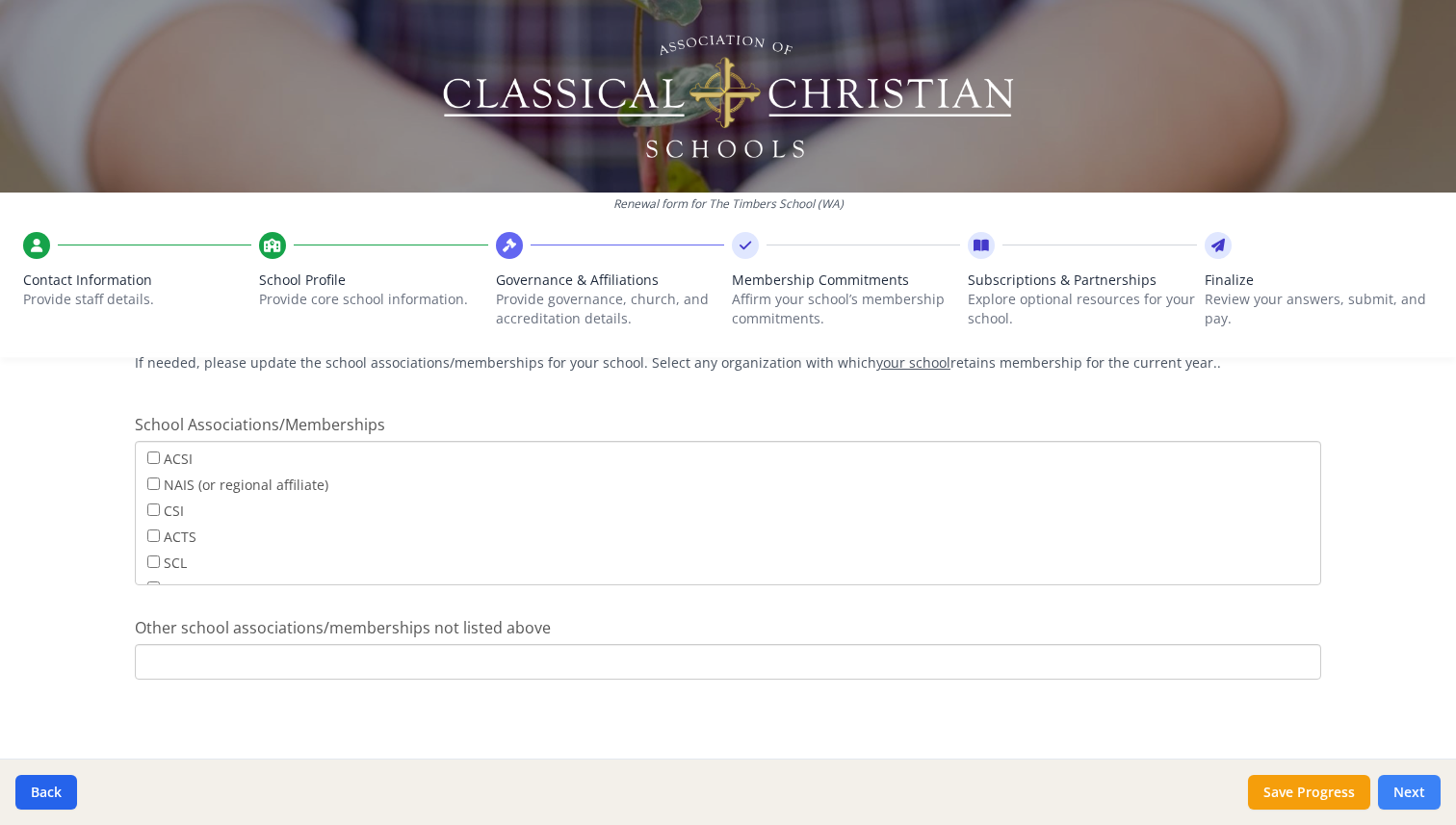 click on "Next" at bounding box center (1409, 792) 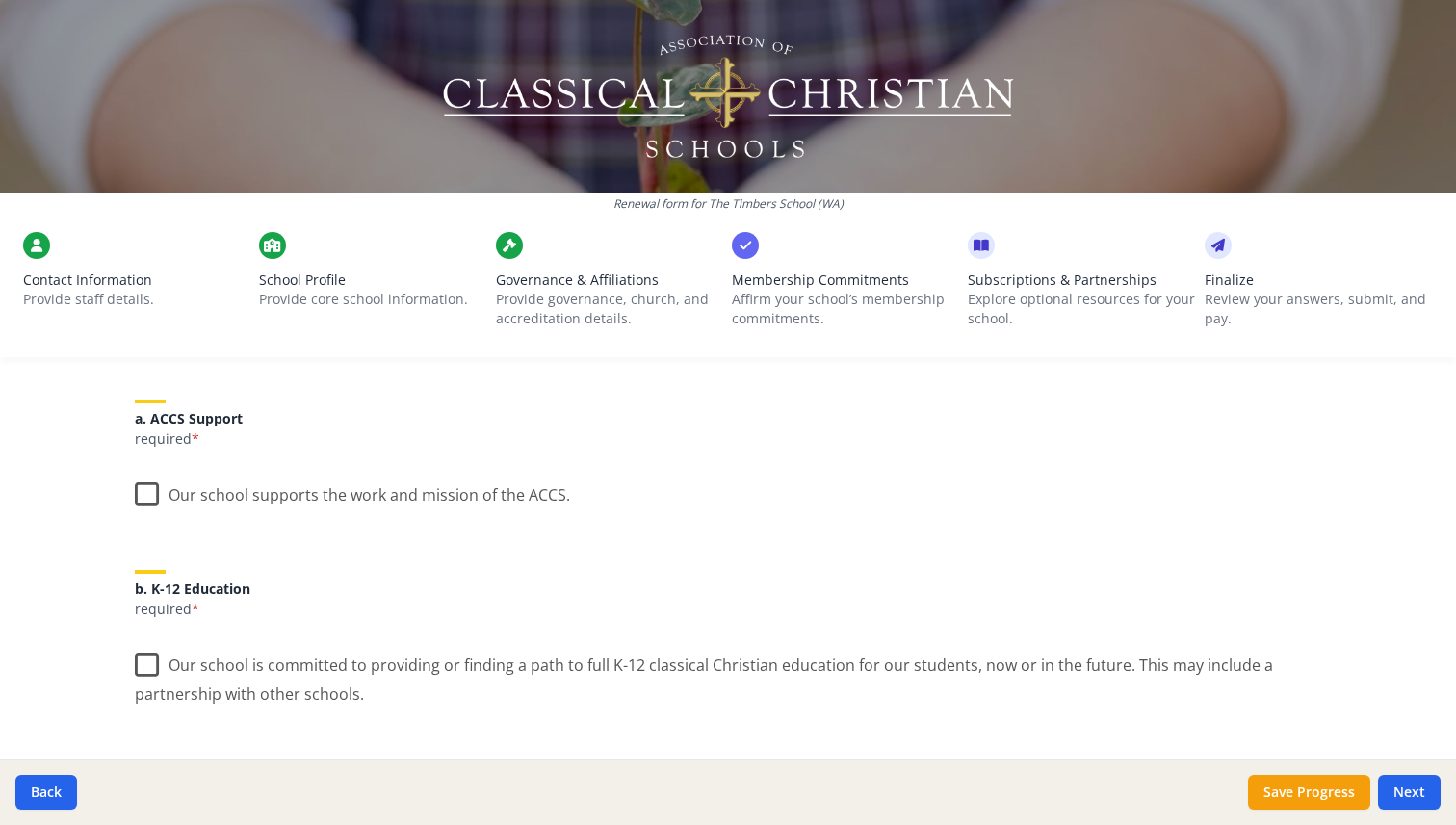 scroll, scrollTop: 0, scrollLeft: 0, axis: both 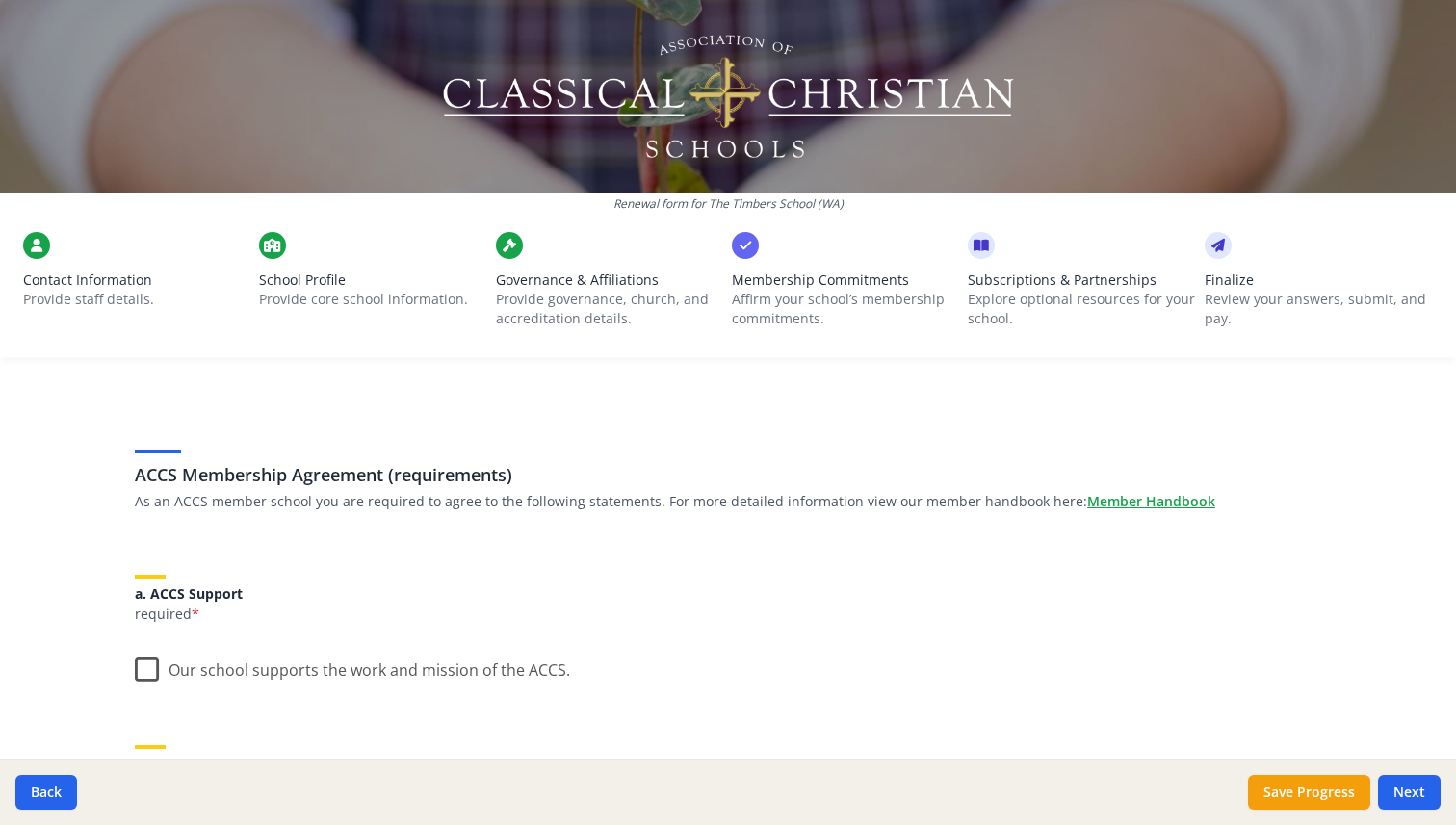 click on "Our school supports the work and mission of the ACCS." at bounding box center [352, 665] 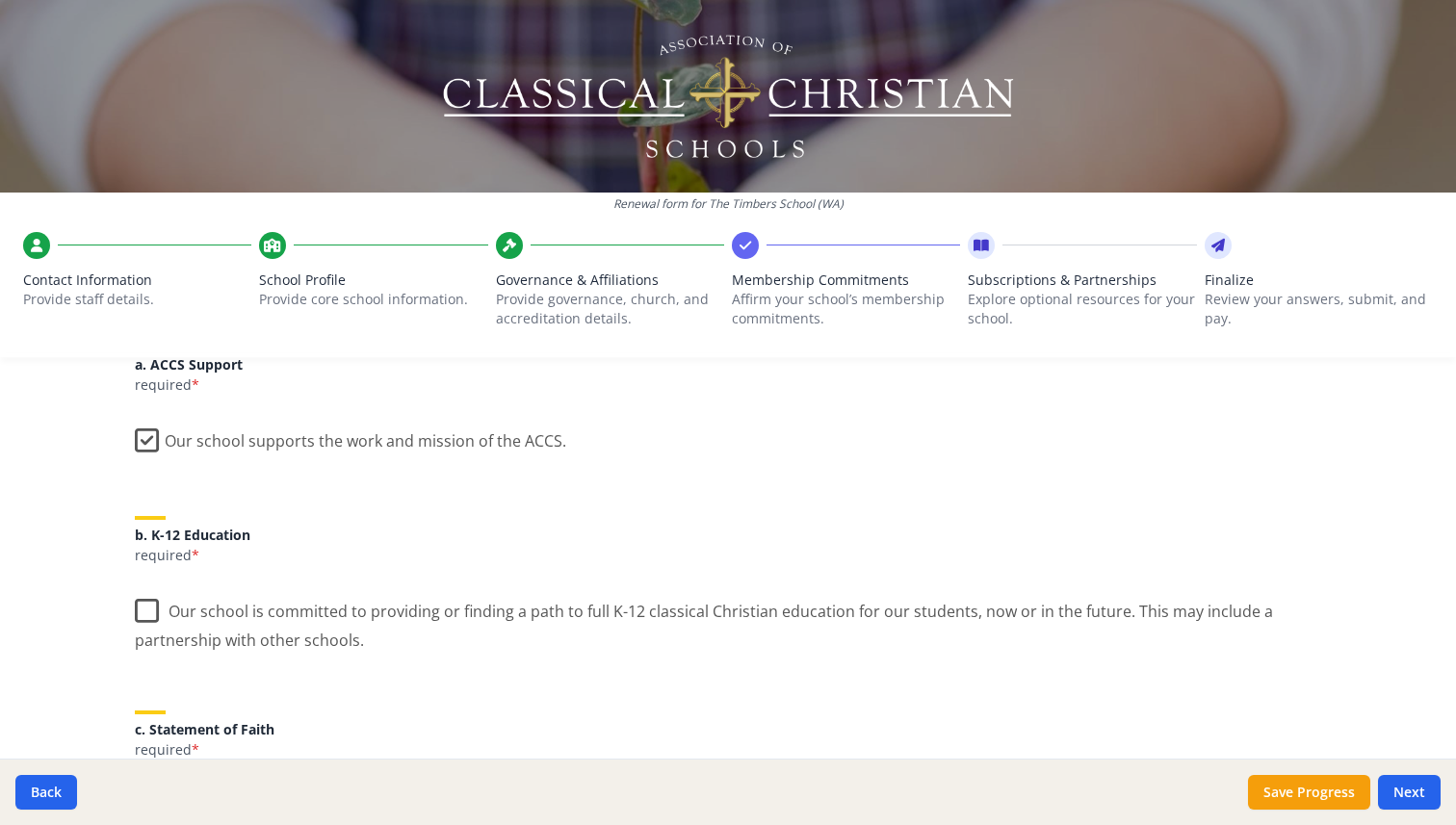scroll, scrollTop: 281, scrollLeft: 0, axis: vertical 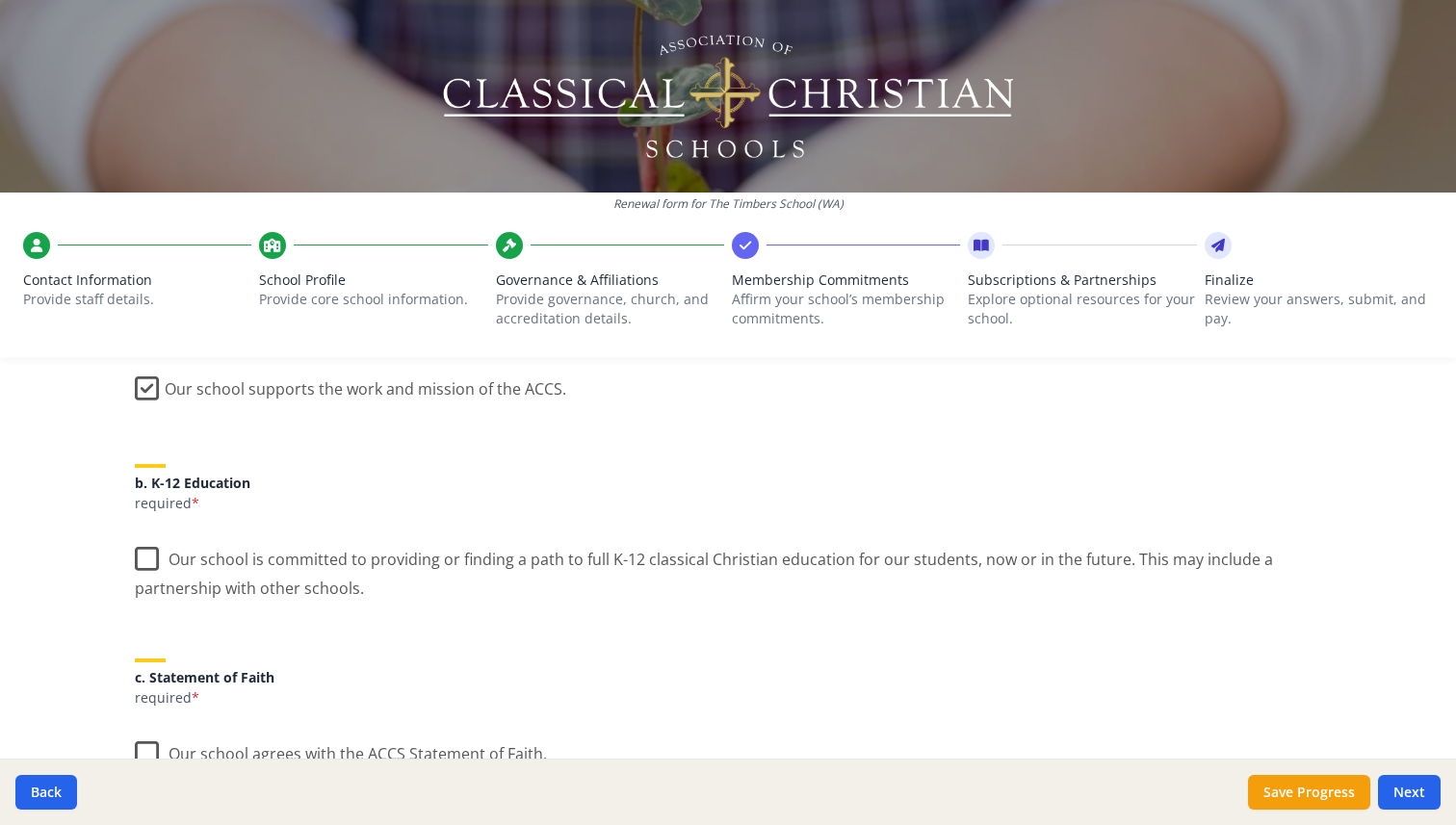click on "Our school is committed to providing or finding a path to full K-12 classical Christian education for our students, now or in the future. This may include a partnership with other schools." at bounding box center (728, 566) 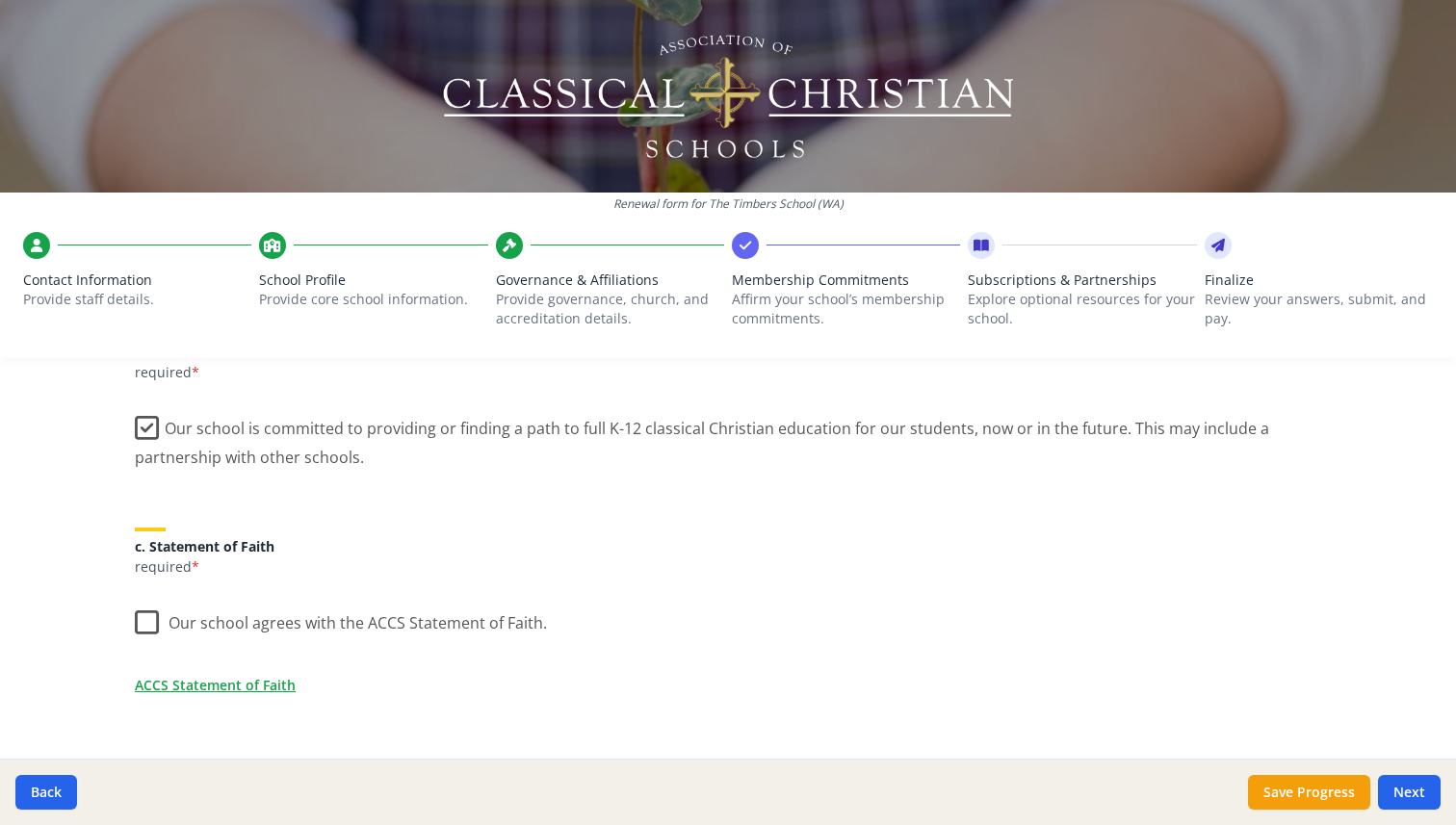 scroll, scrollTop: 423, scrollLeft: 0, axis: vertical 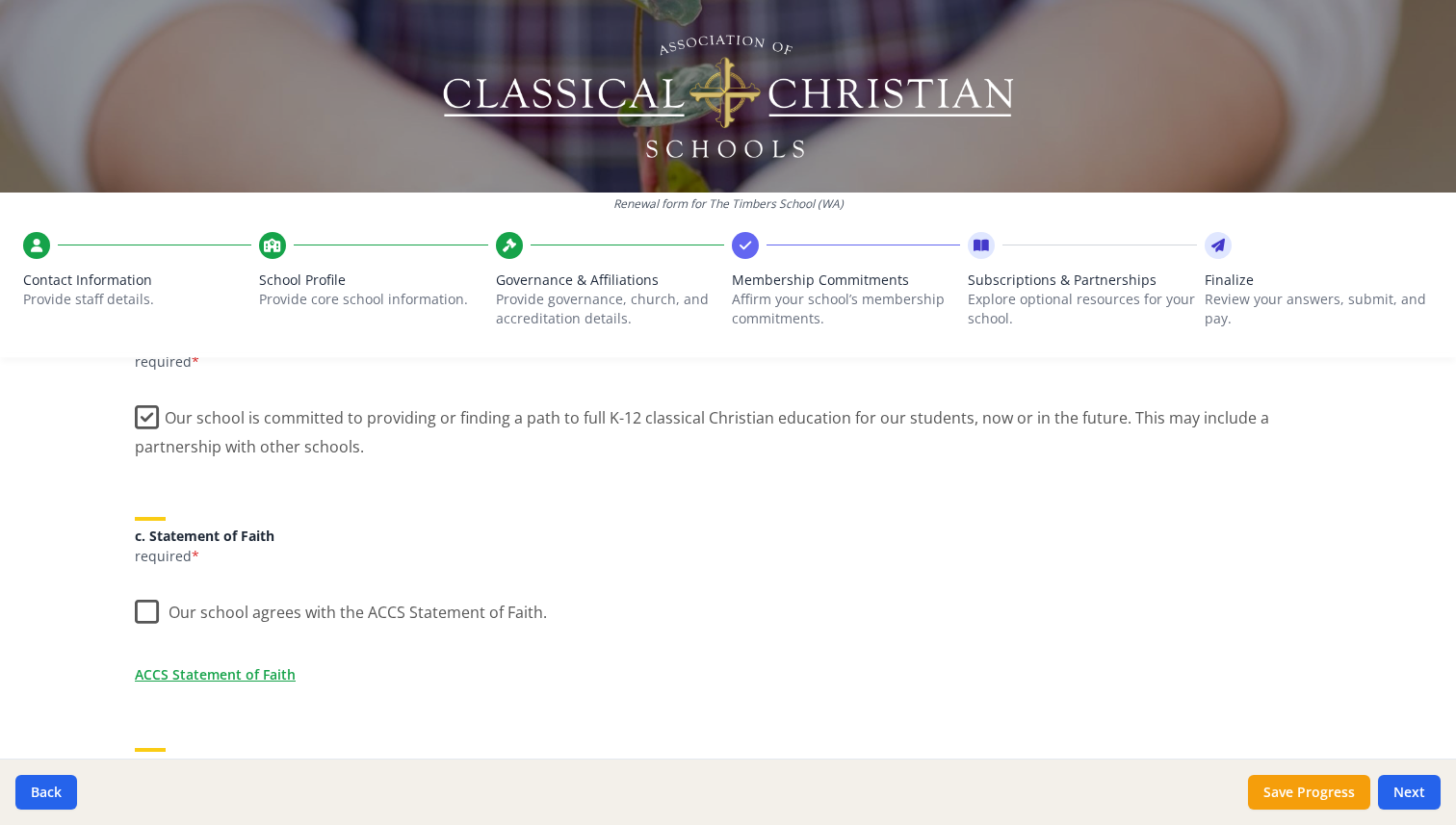 click on "Our school agrees with the ACCS Statement of Faith." at bounding box center [341, 607] 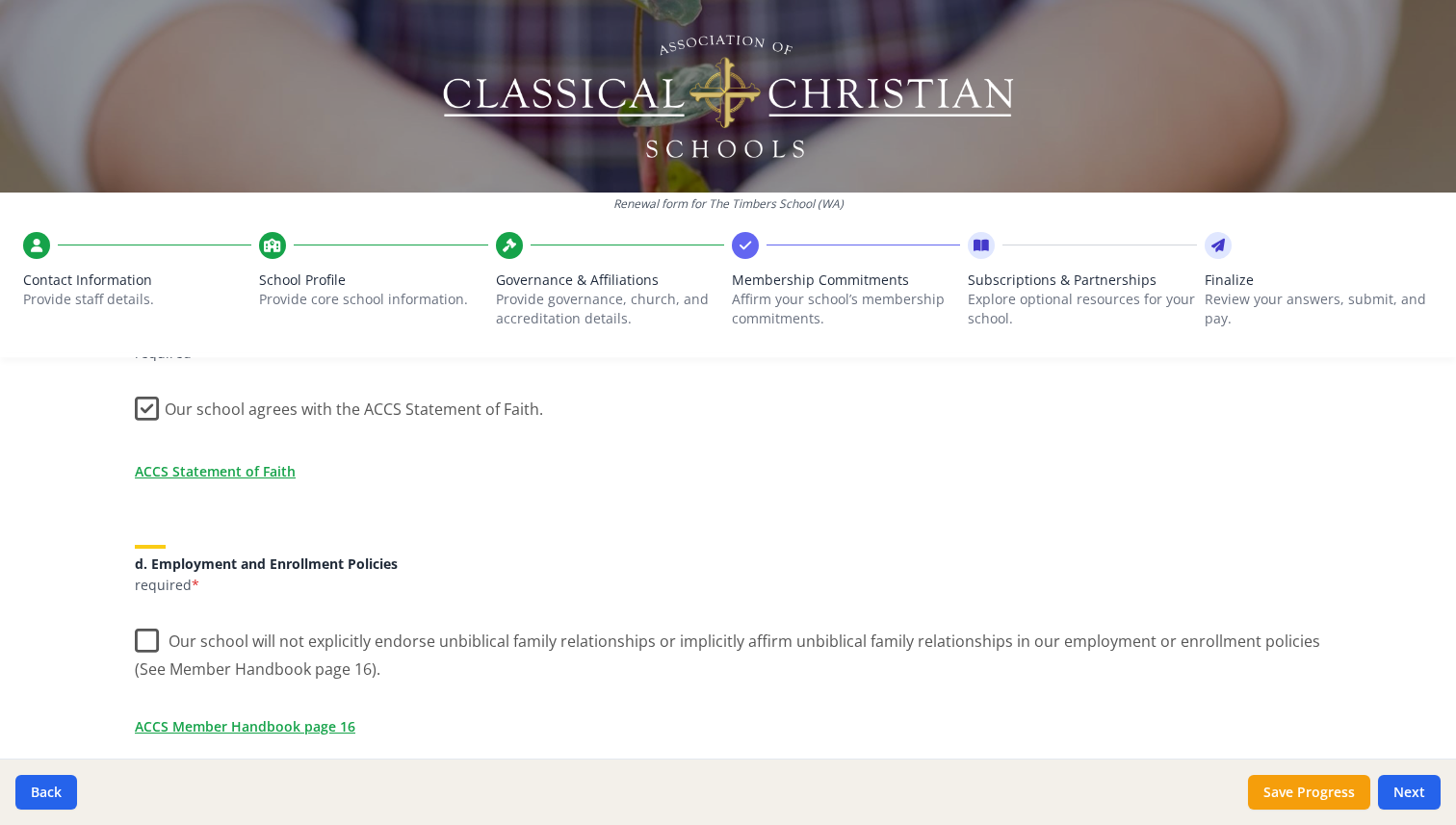 scroll, scrollTop: 630, scrollLeft: 0, axis: vertical 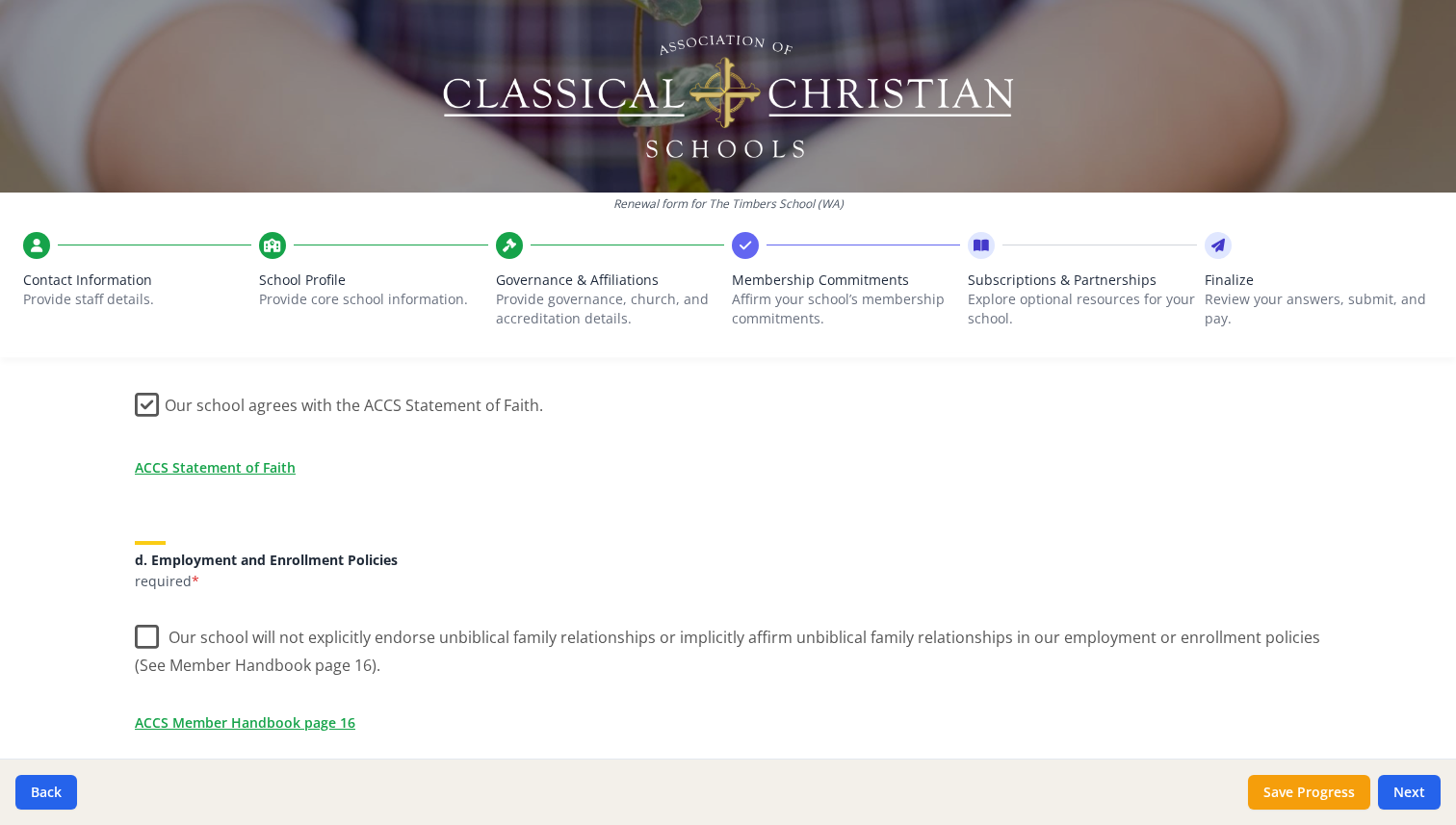 click on "Our school will not explicitly endorse unbiblical family relationships or implicitly affirm unbiblical family relationships in our employment or enrollment policies (See Member Handbook page 16)." at bounding box center (728, 644) 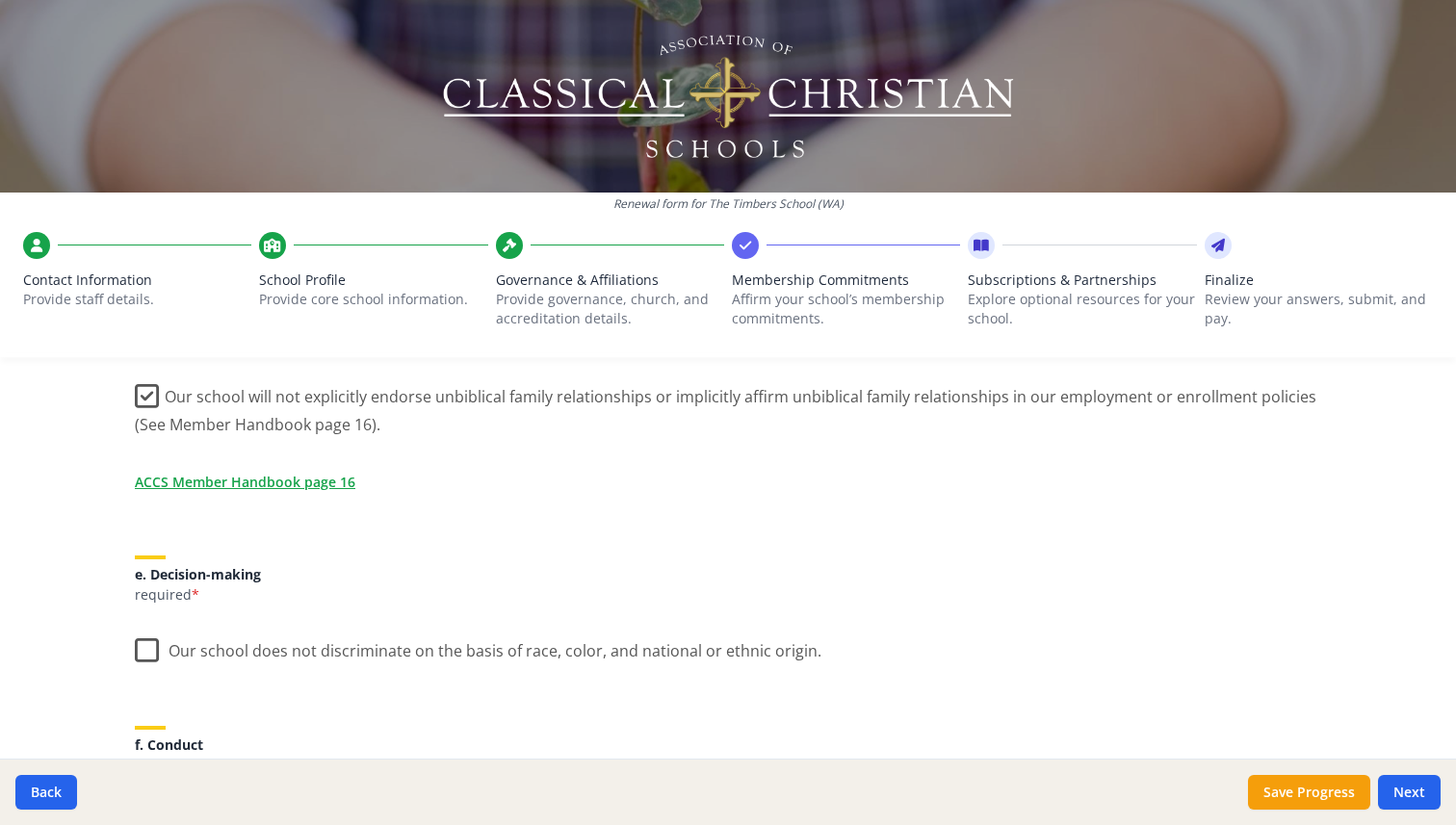 scroll, scrollTop: 907, scrollLeft: 0, axis: vertical 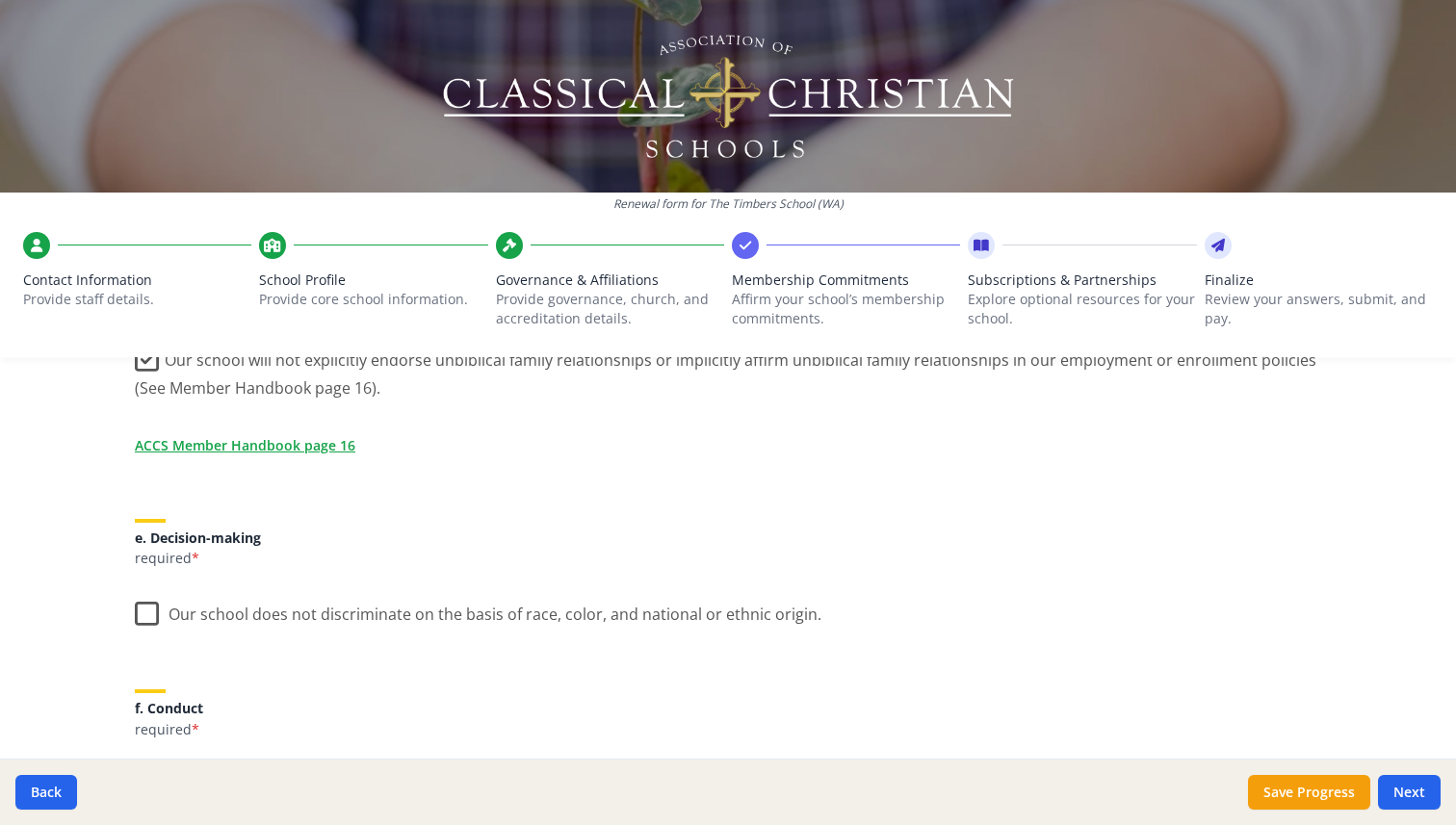 click on "Our school does not discriminate on the basis of race, color, and national or ethnic origin." at bounding box center (478, 609) 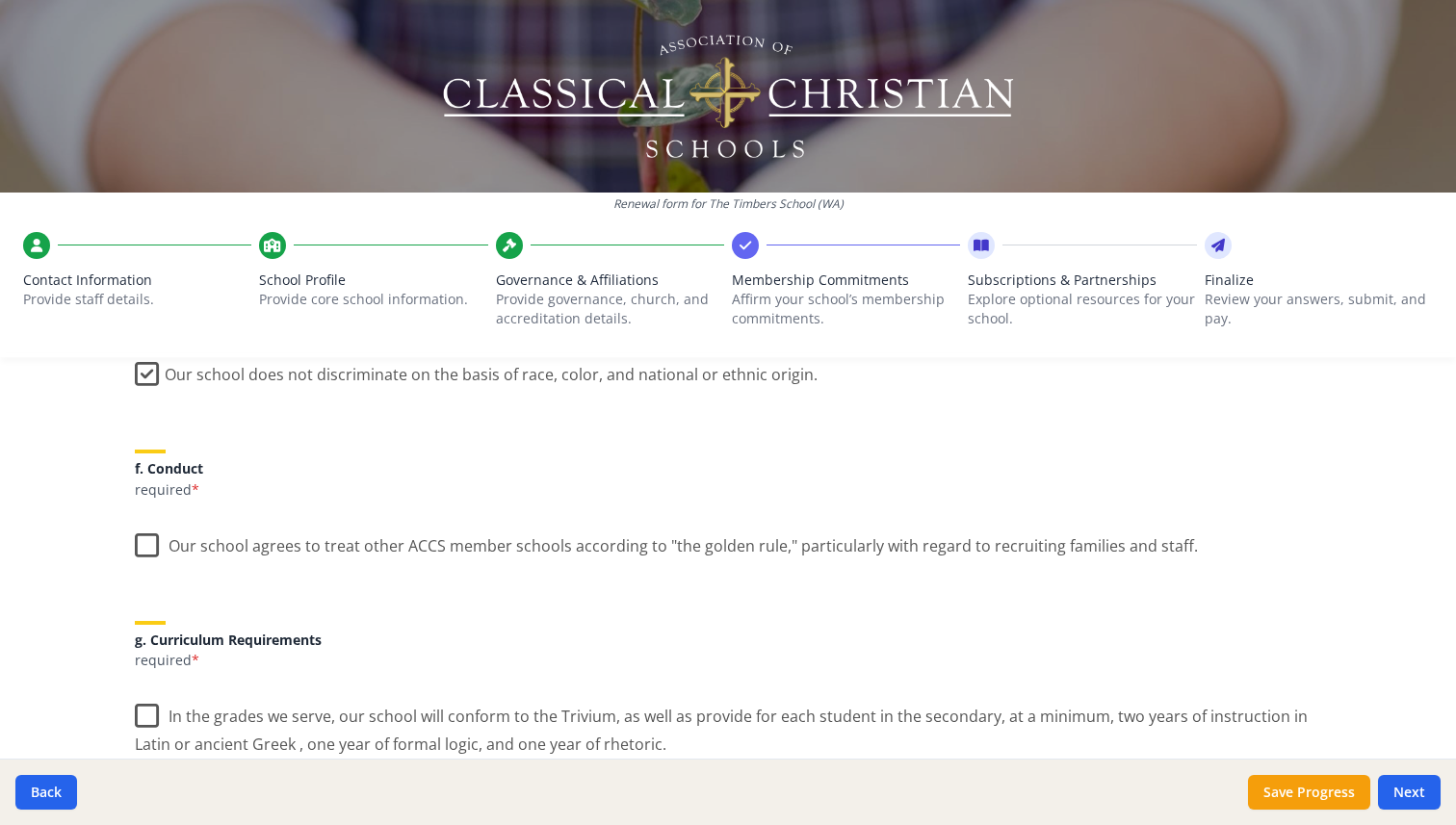 scroll, scrollTop: 1164, scrollLeft: 0, axis: vertical 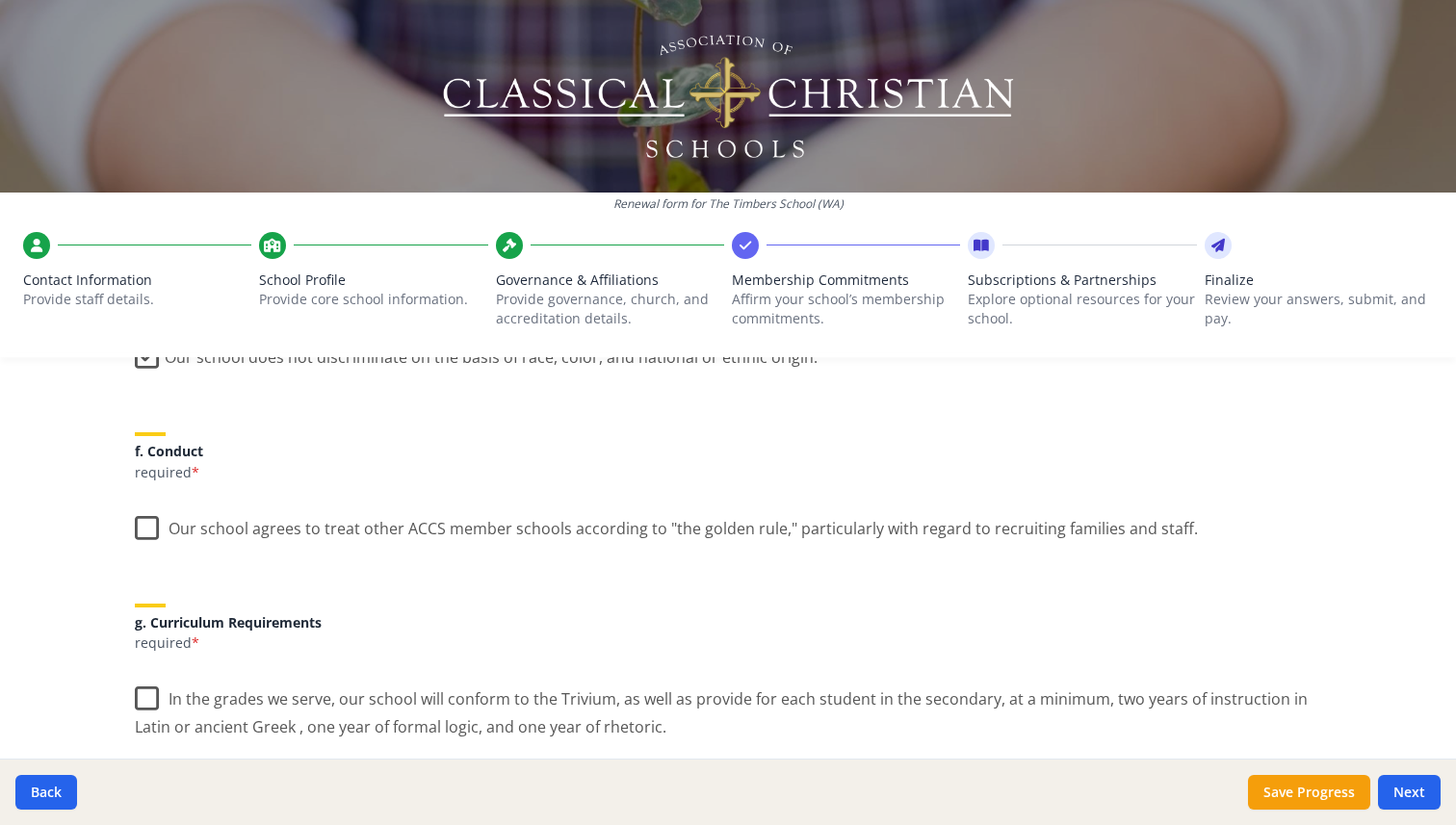 click on "Our school agrees to treat other ACCS member schools according to "the golden rule," particularly with regard to recruiting families and staff." at bounding box center (666, 524) 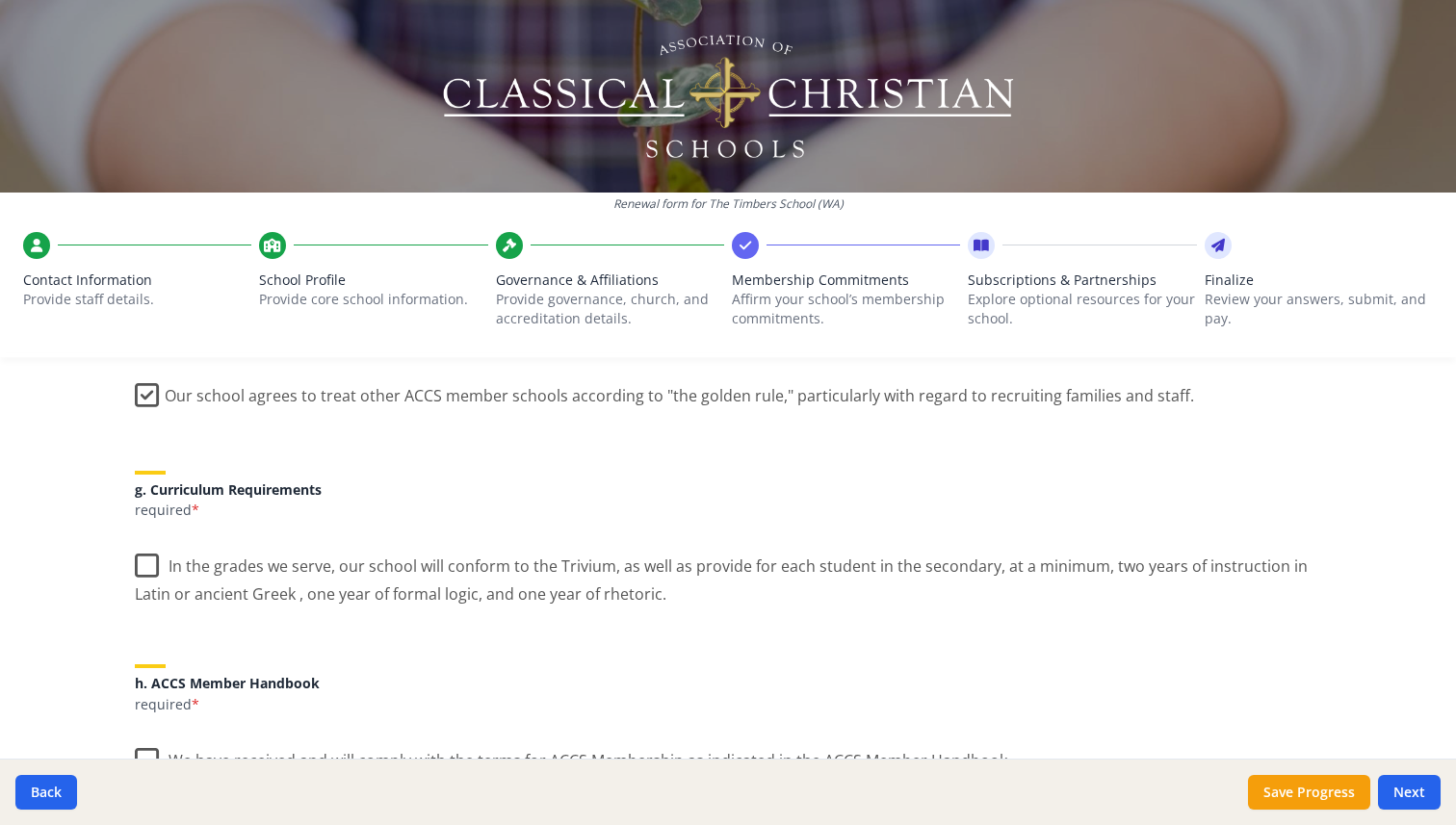 scroll, scrollTop: 1303, scrollLeft: 0, axis: vertical 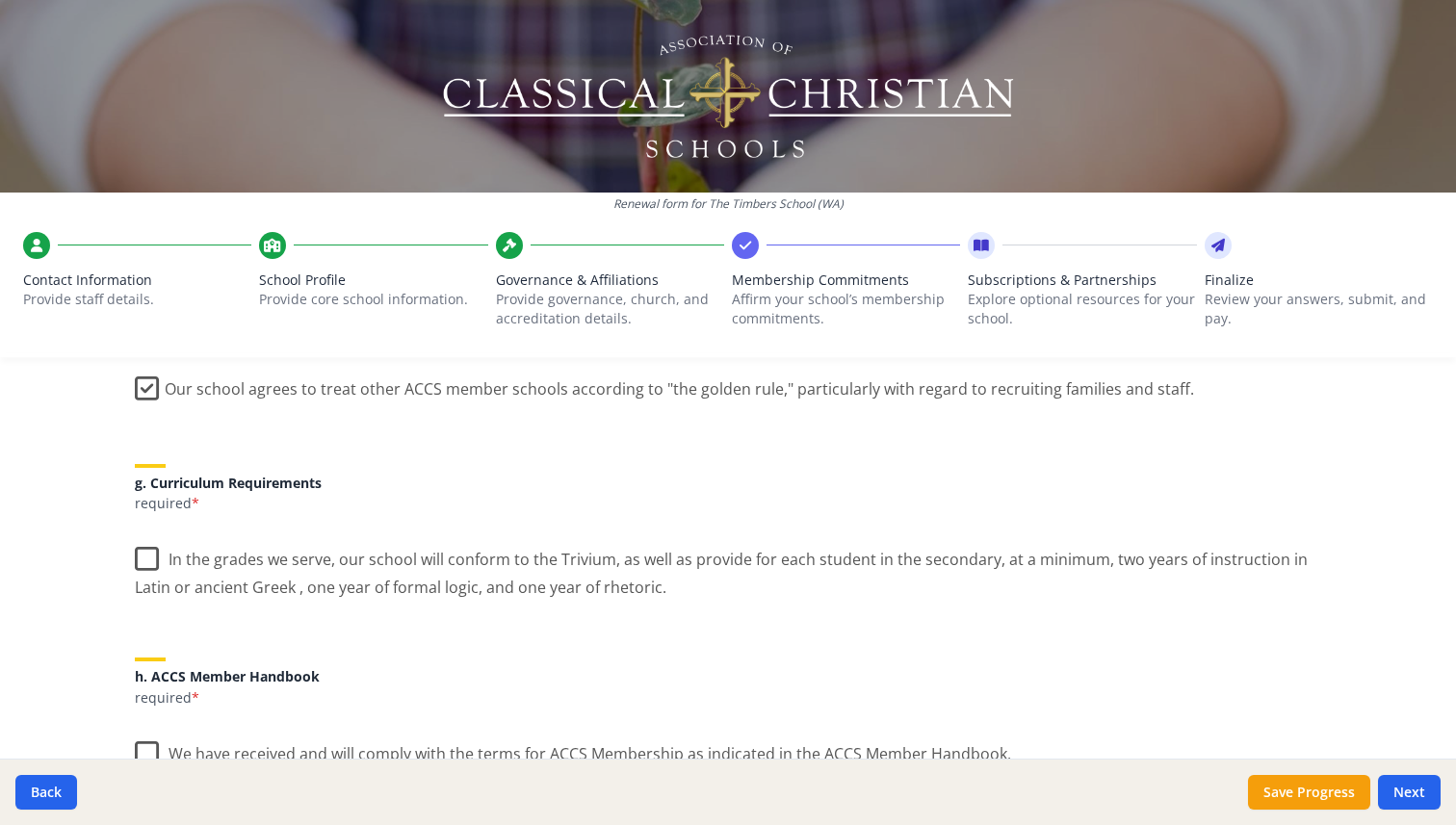 click on "In the grades we serve, our school will conform to the Trivium, as well as provide for each student in the secondary, at a minimum, two years of instruction in Latin or ancient Greek , one year of formal logic, and one year of rhetoric." at bounding box center (728, 566) 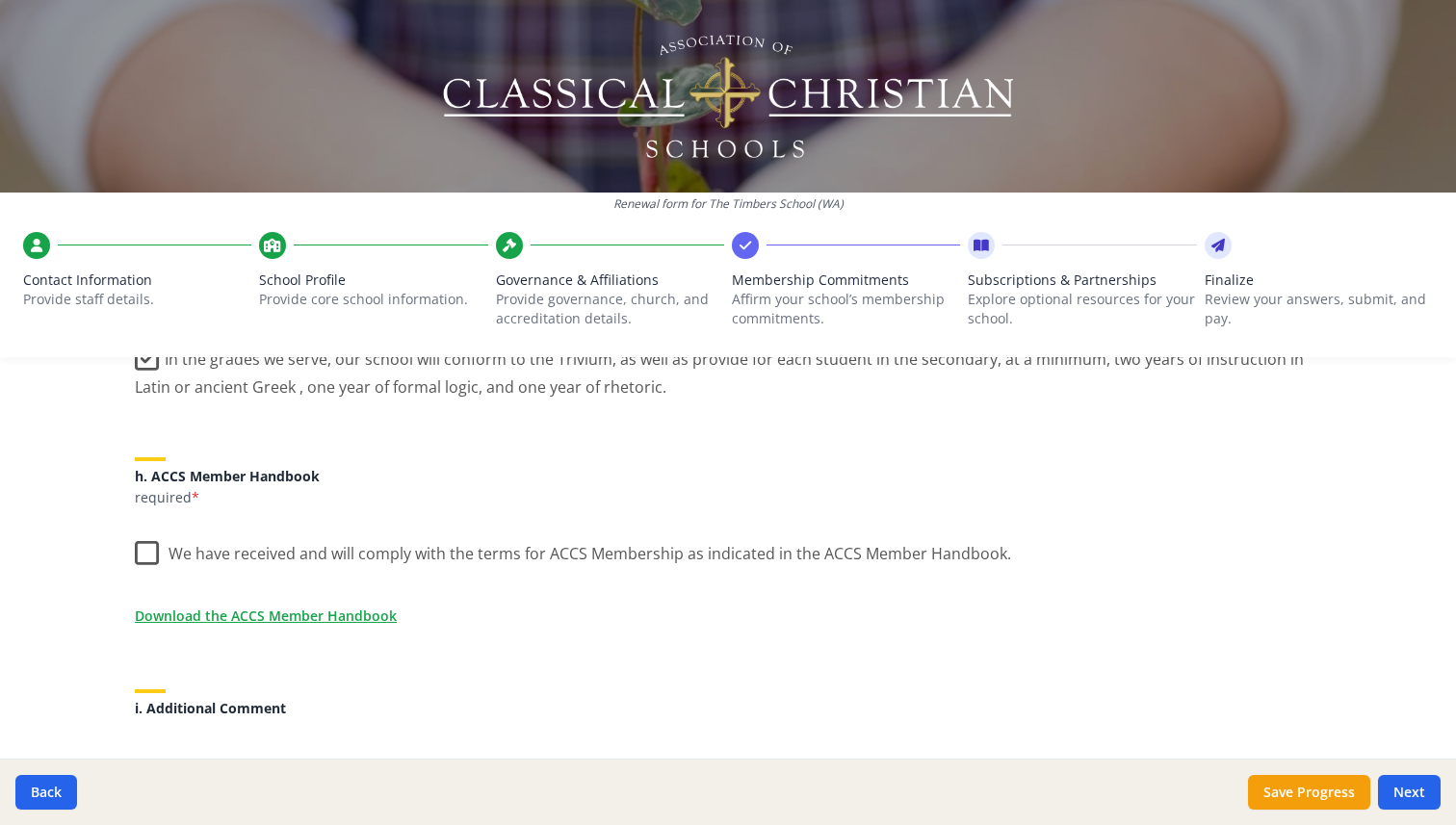 scroll, scrollTop: 1503, scrollLeft: 0, axis: vertical 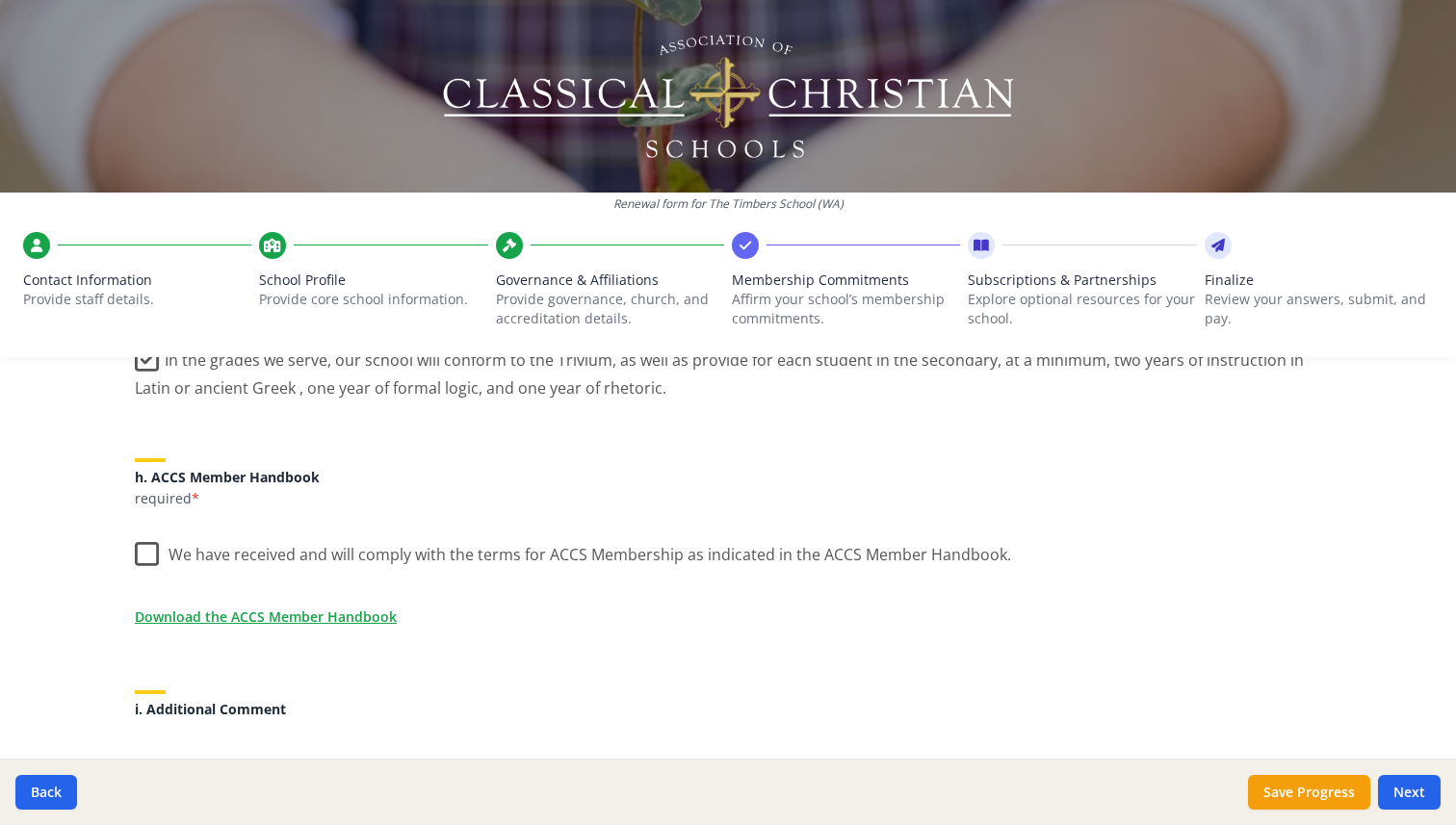 click on "We have received and will comply with the terms for ACCS Membership as indicated in the ACCS Member Handbook." at bounding box center [573, 550] 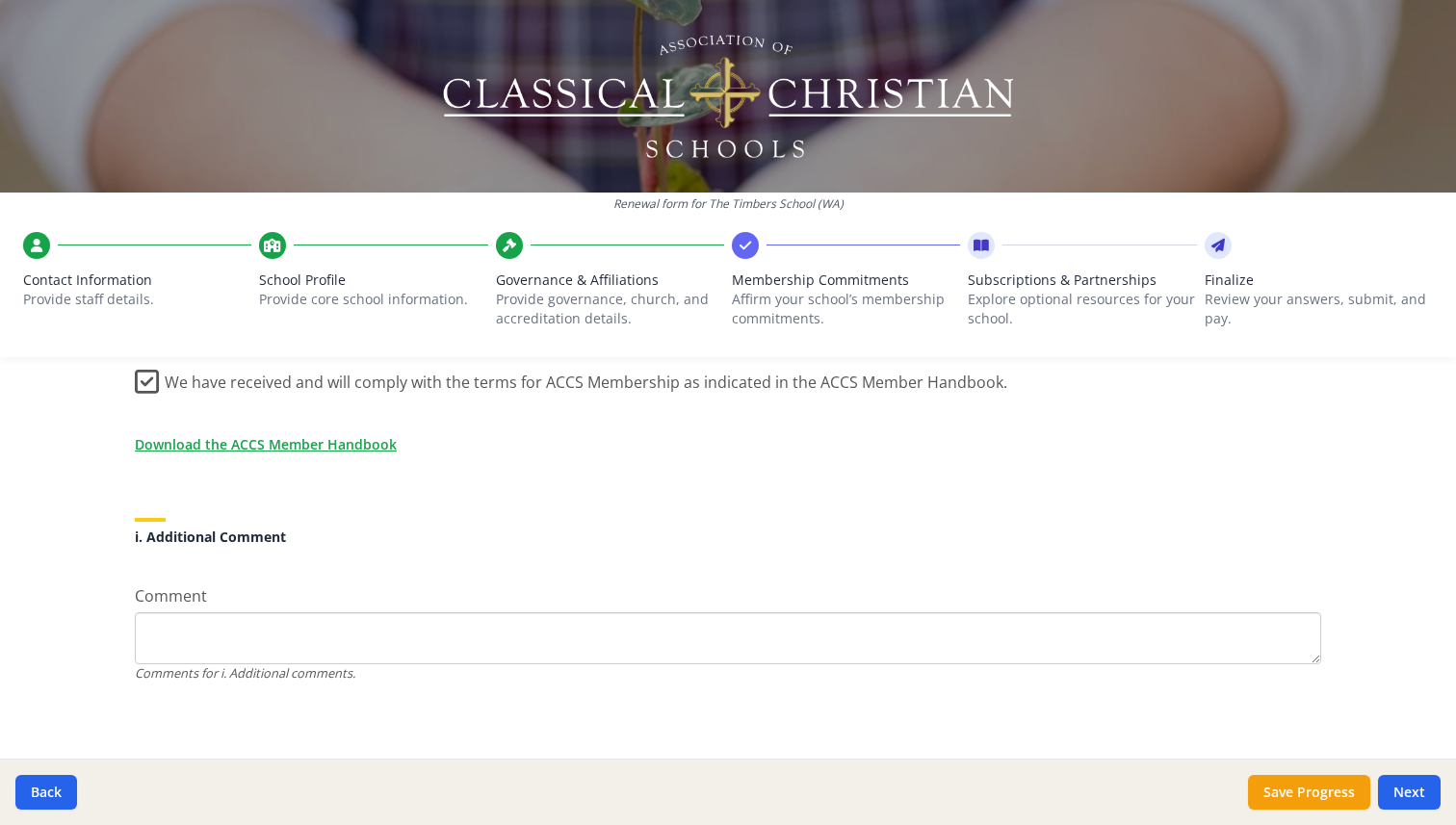 scroll, scrollTop: 1681, scrollLeft: 0, axis: vertical 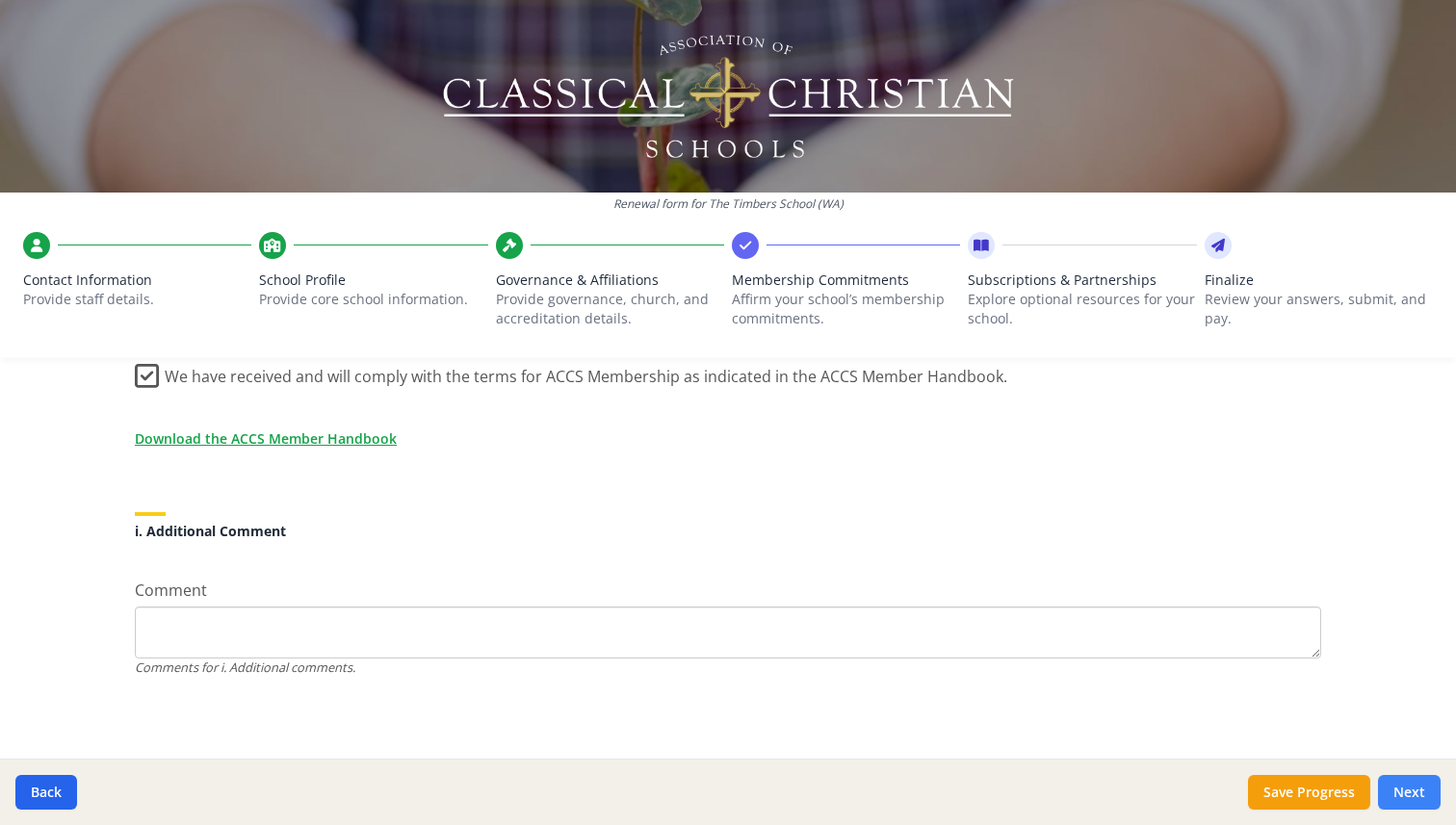 click on "Next" at bounding box center [1409, 792] 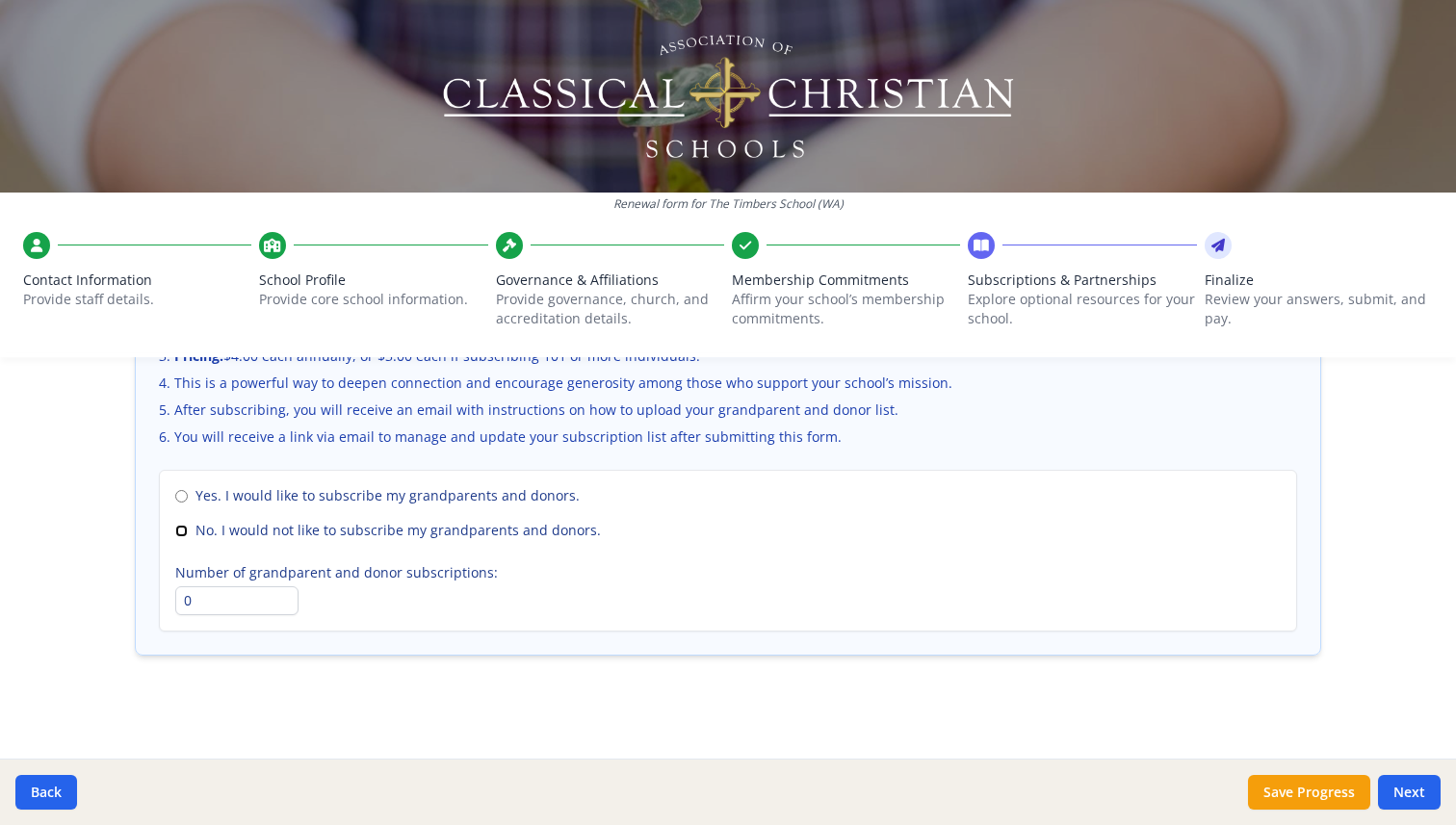 click on "No. I would not like to subscribe my grandparents and donors." at bounding box center [181, 530] 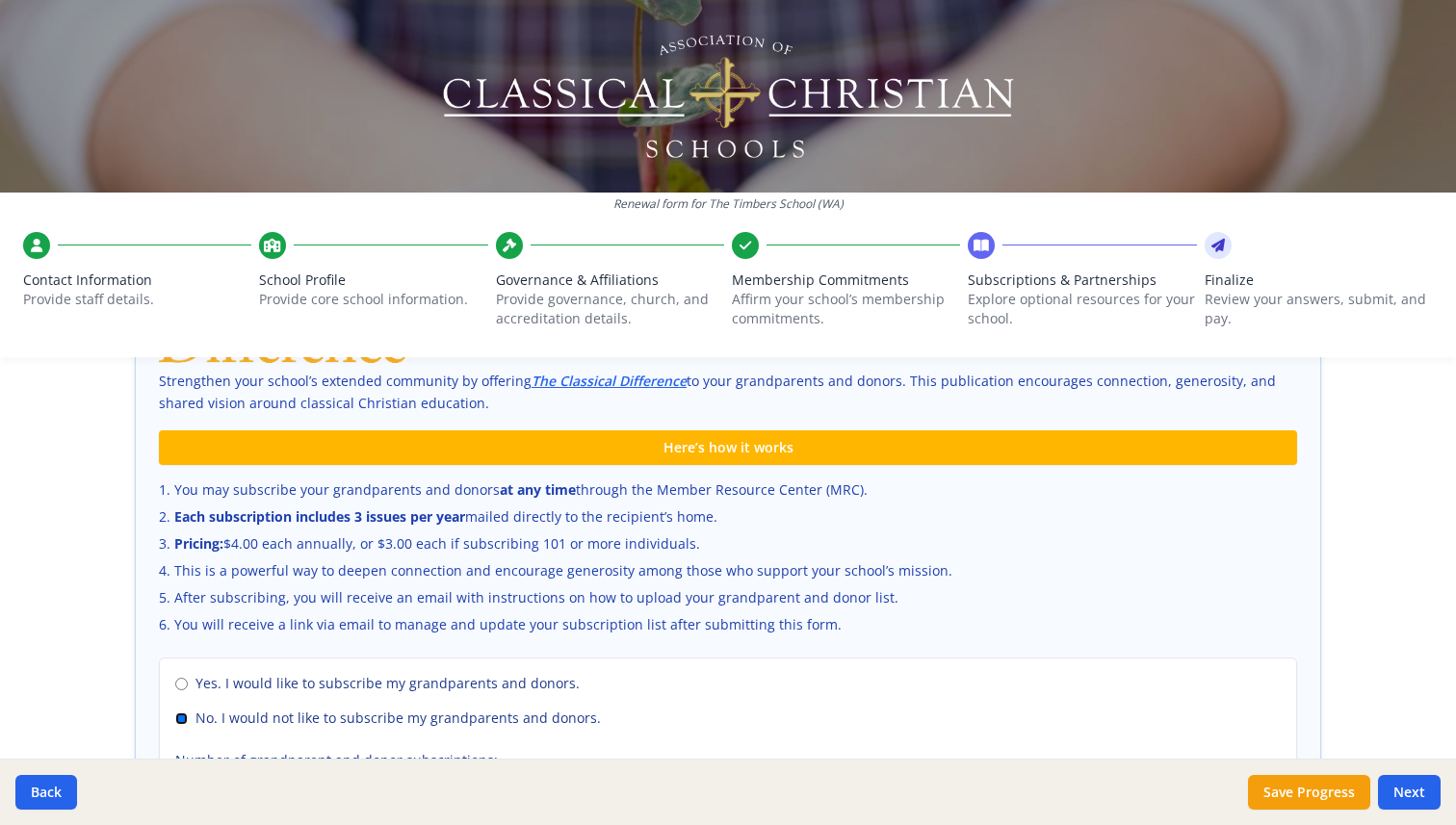 scroll, scrollTop: 1150, scrollLeft: 0, axis: vertical 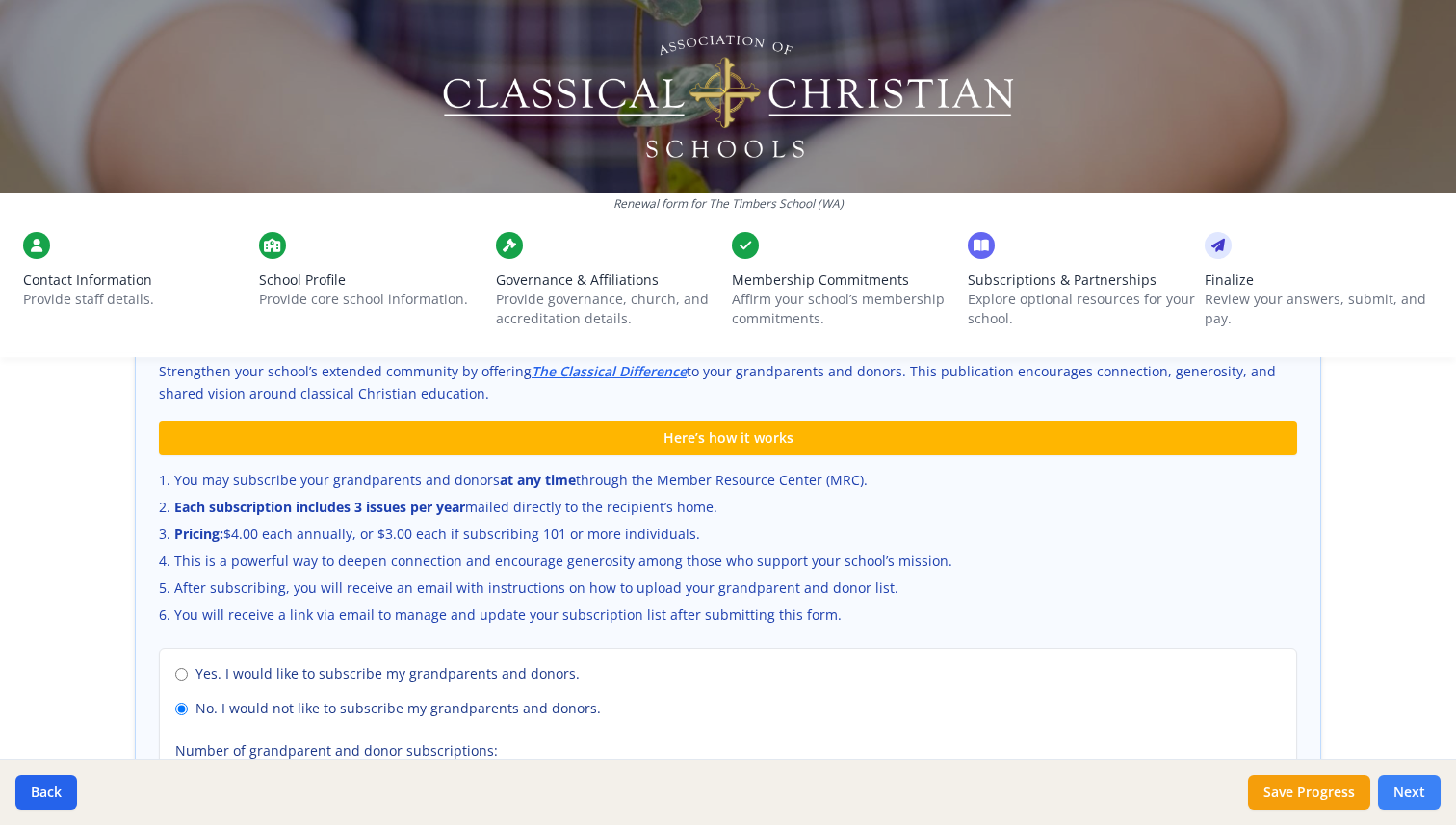 click on "Next" at bounding box center (1409, 792) 